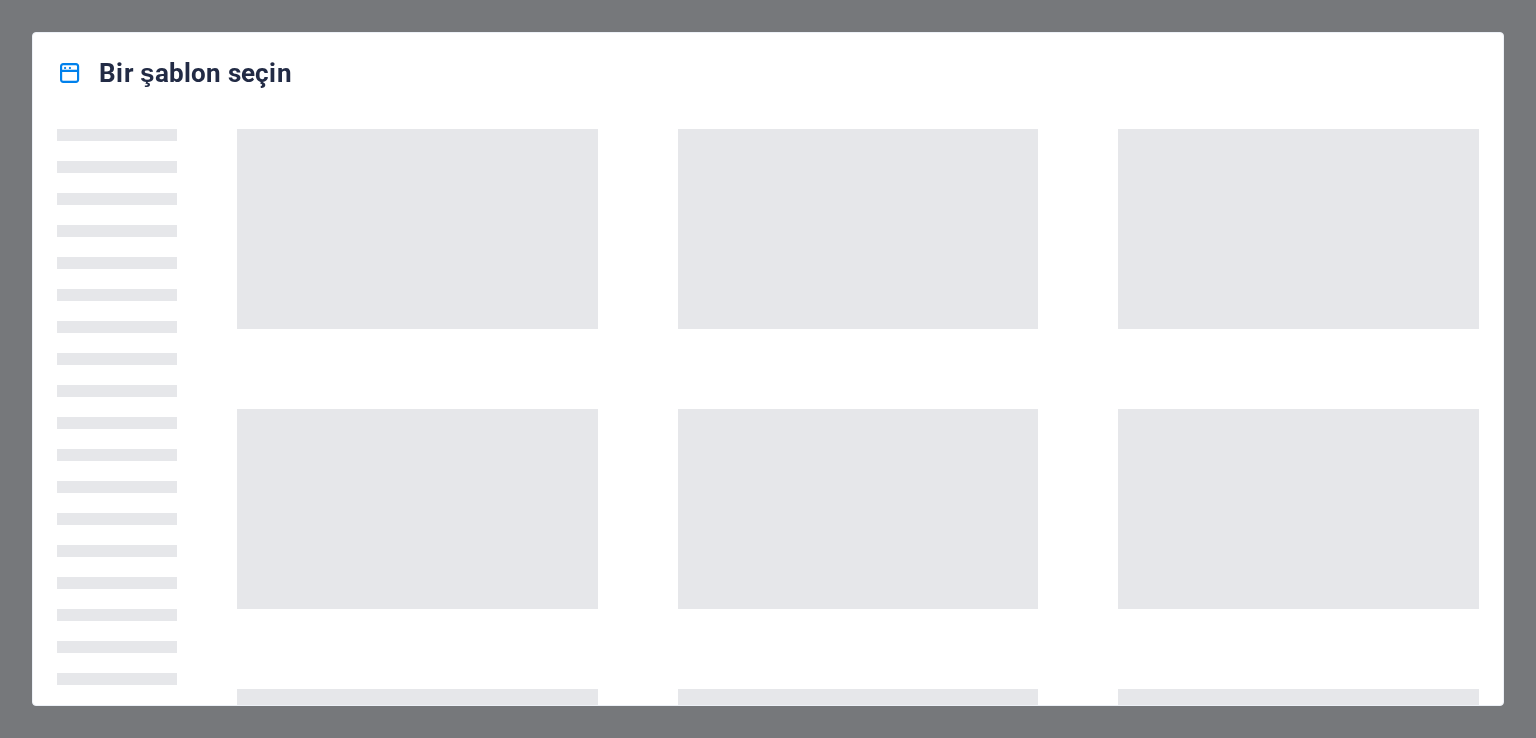 scroll, scrollTop: 0, scrollLeft: 0, axis: both 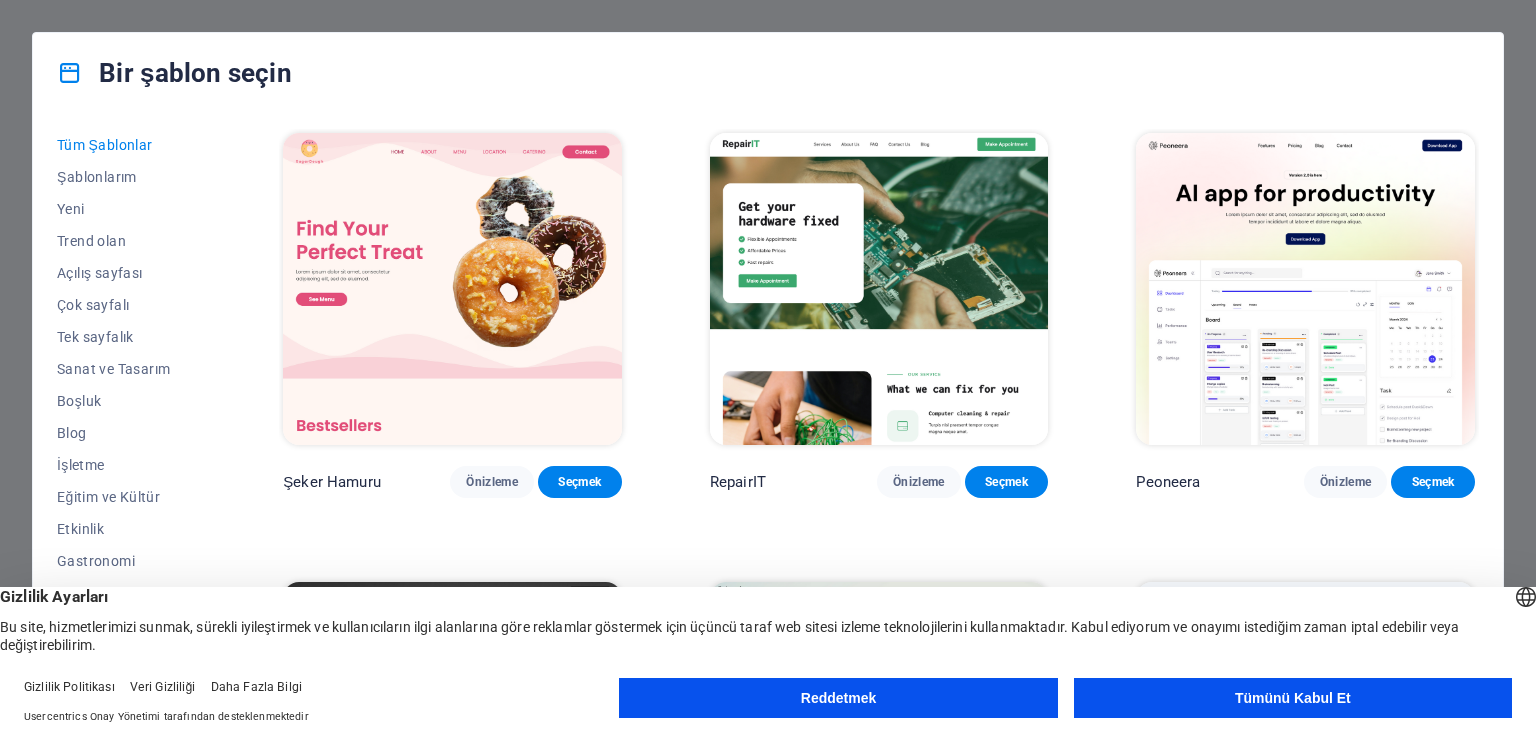 click on "Tümünü Kabul Et" at bounding box center [1293, 698] 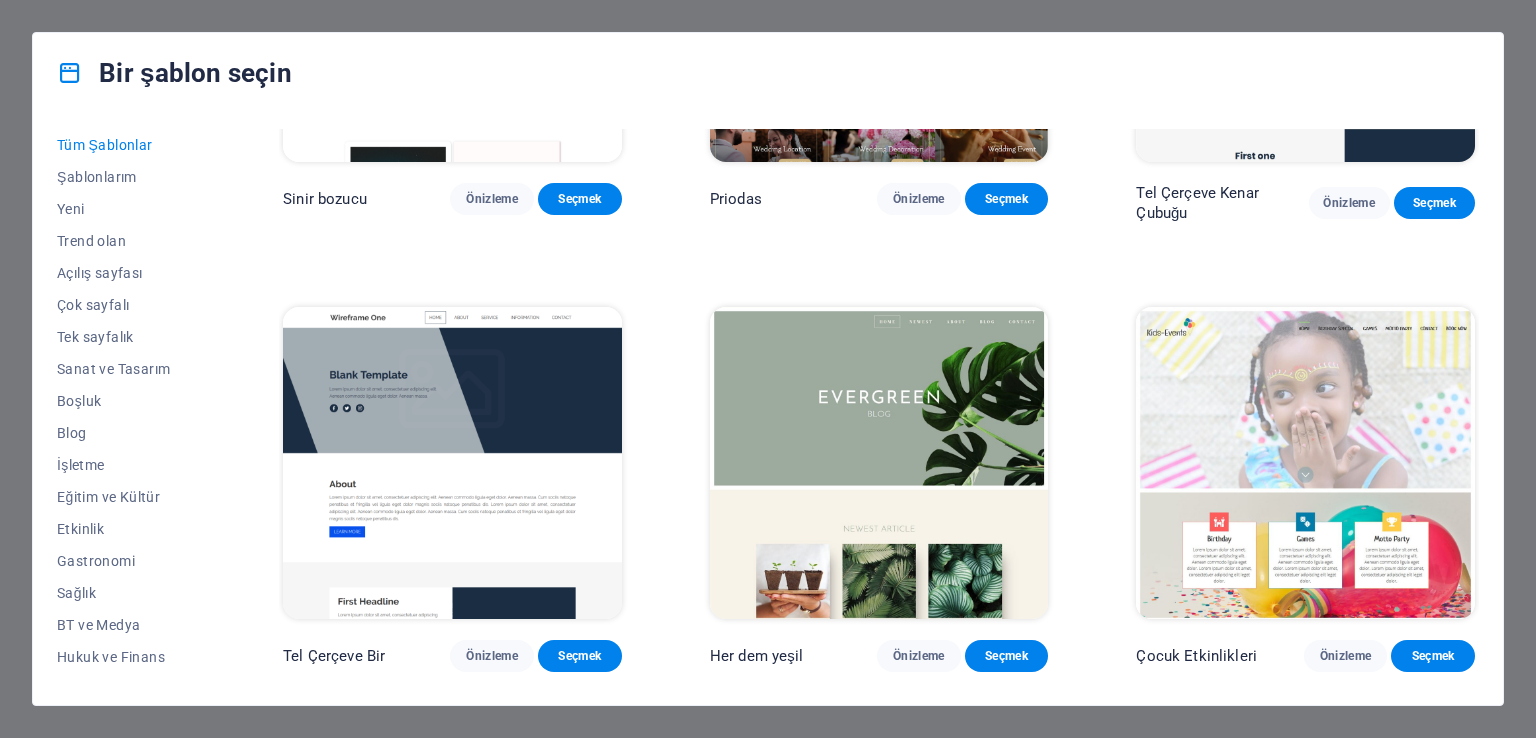 scroll, scrollTop: 7933, scrollLeft: 0, axis: vertical 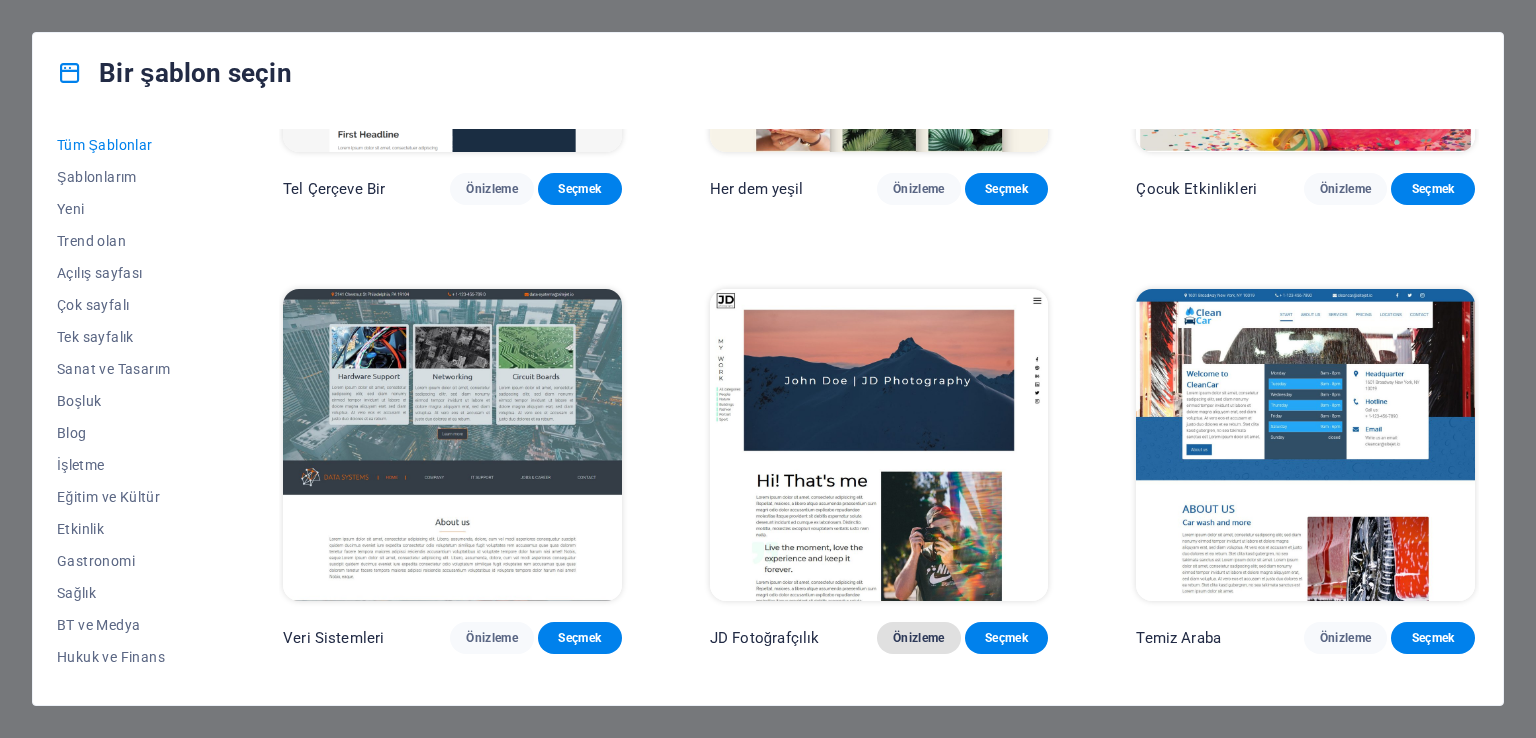 click on "Önizleme" at bounding box center [919, 638] 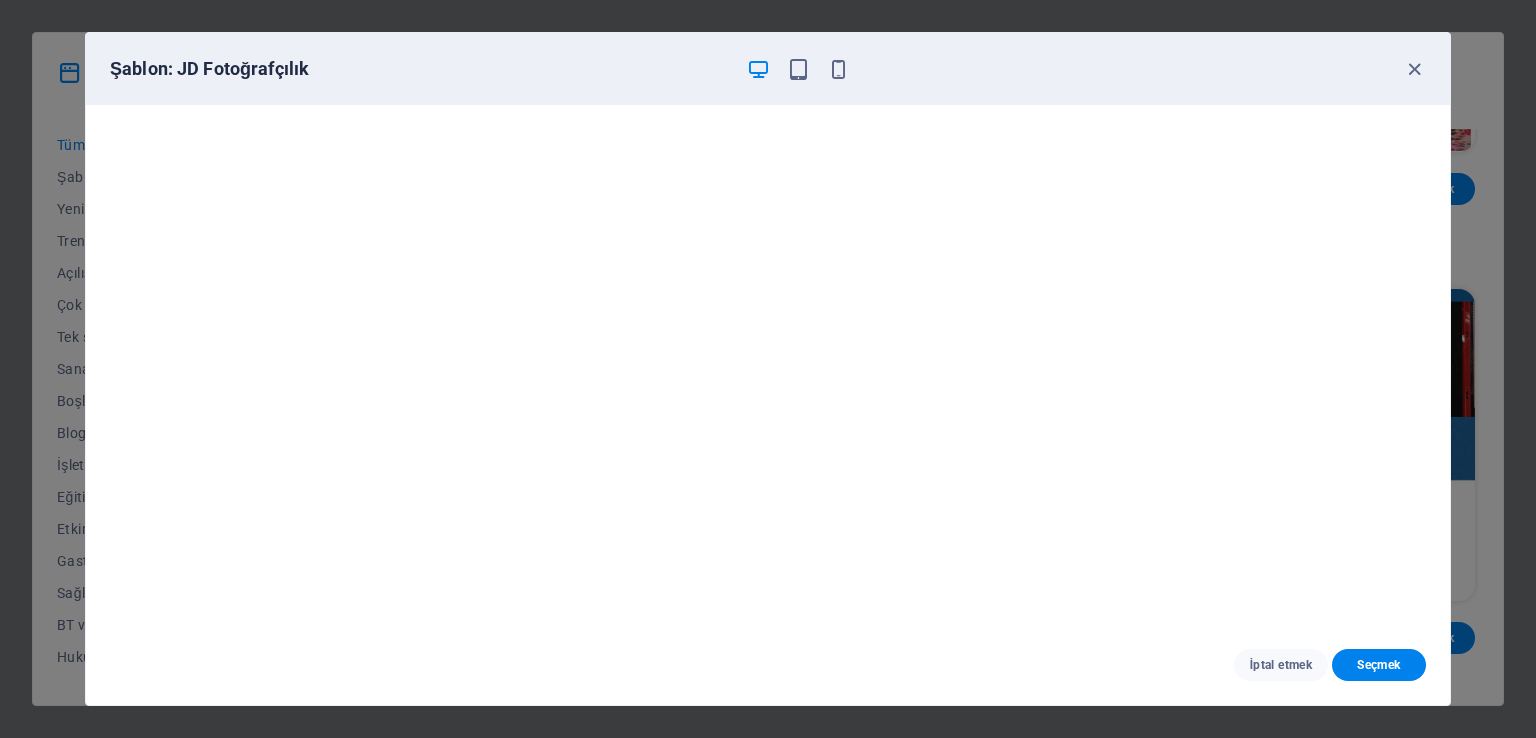 click at bounding box center (798, 69) 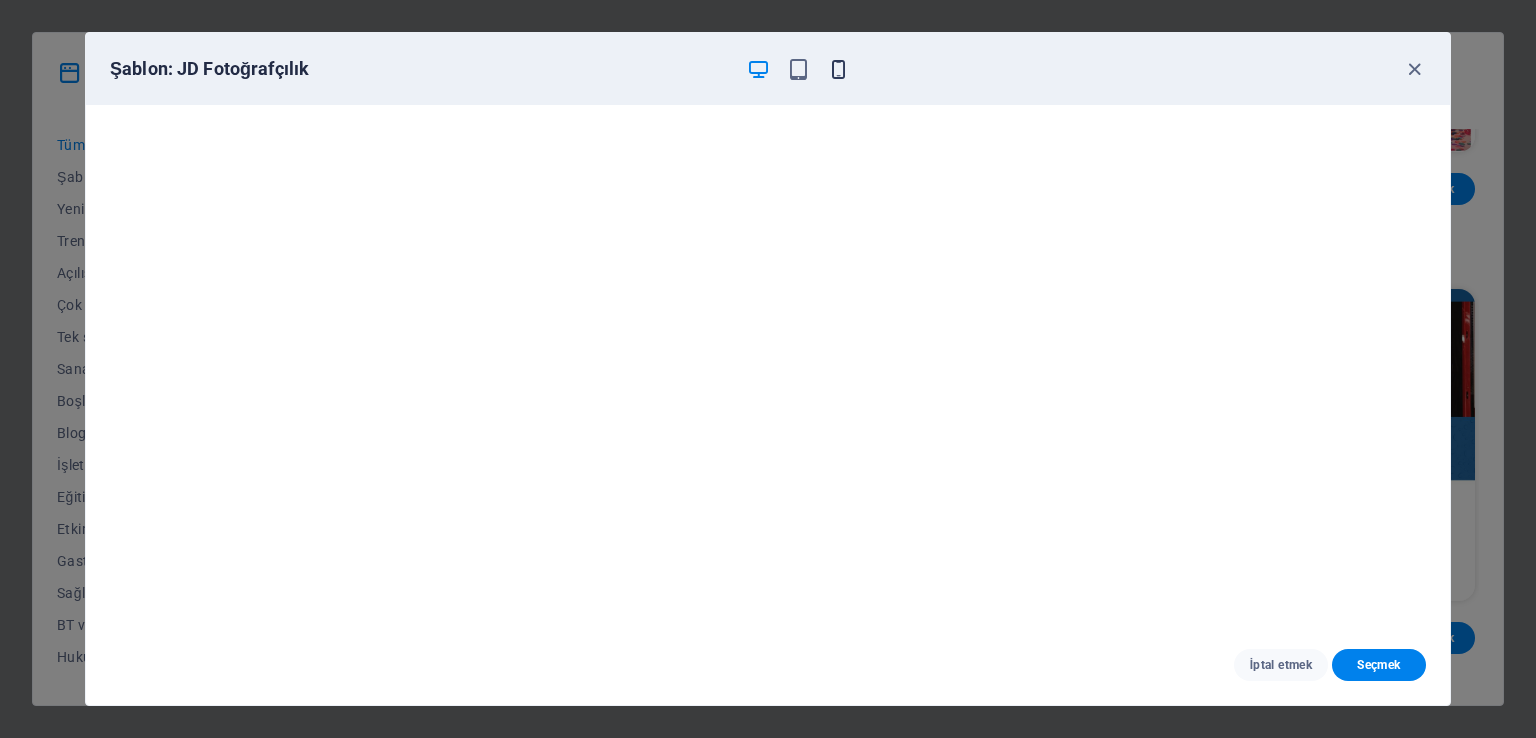 click at bounding box center [838, 69] 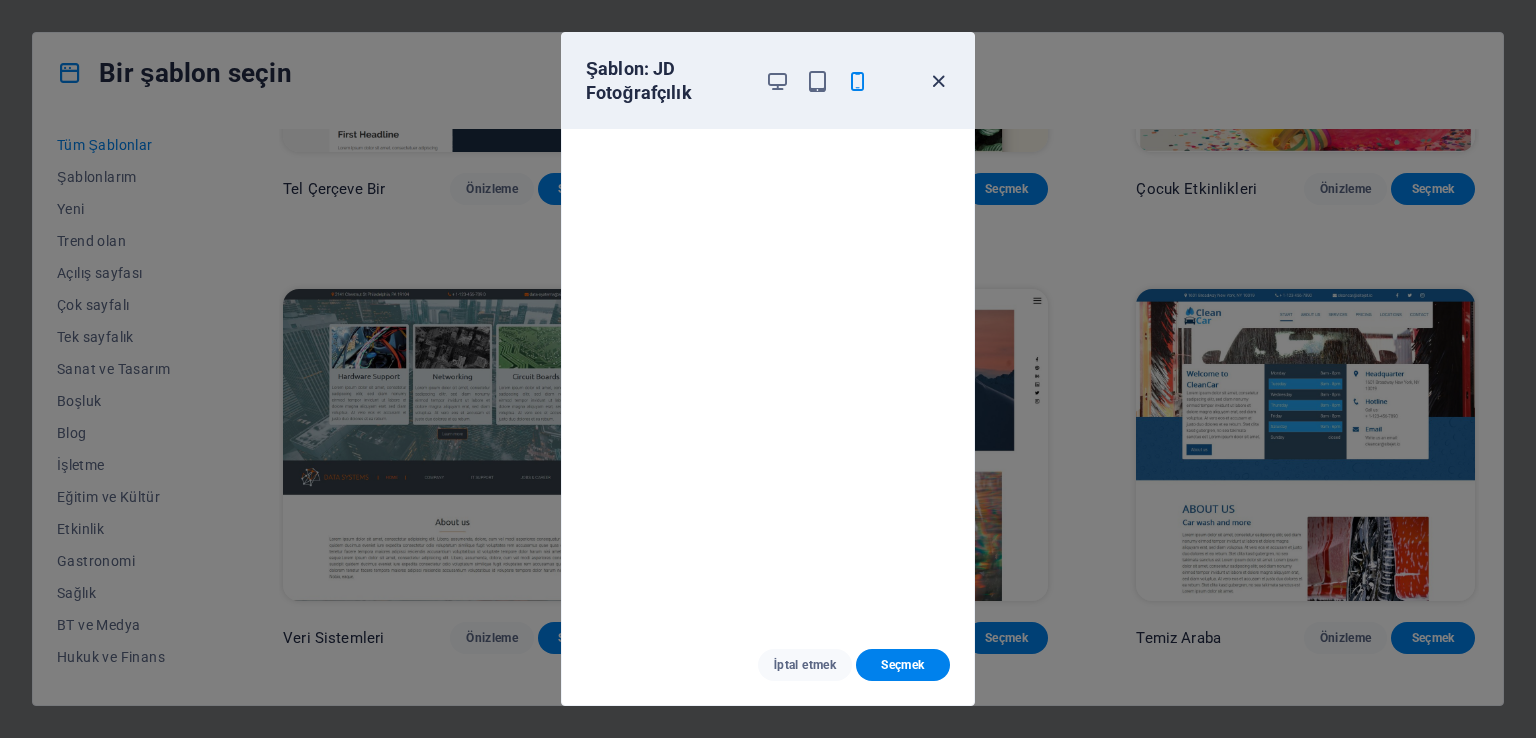 click at bounding box center [938, 81] 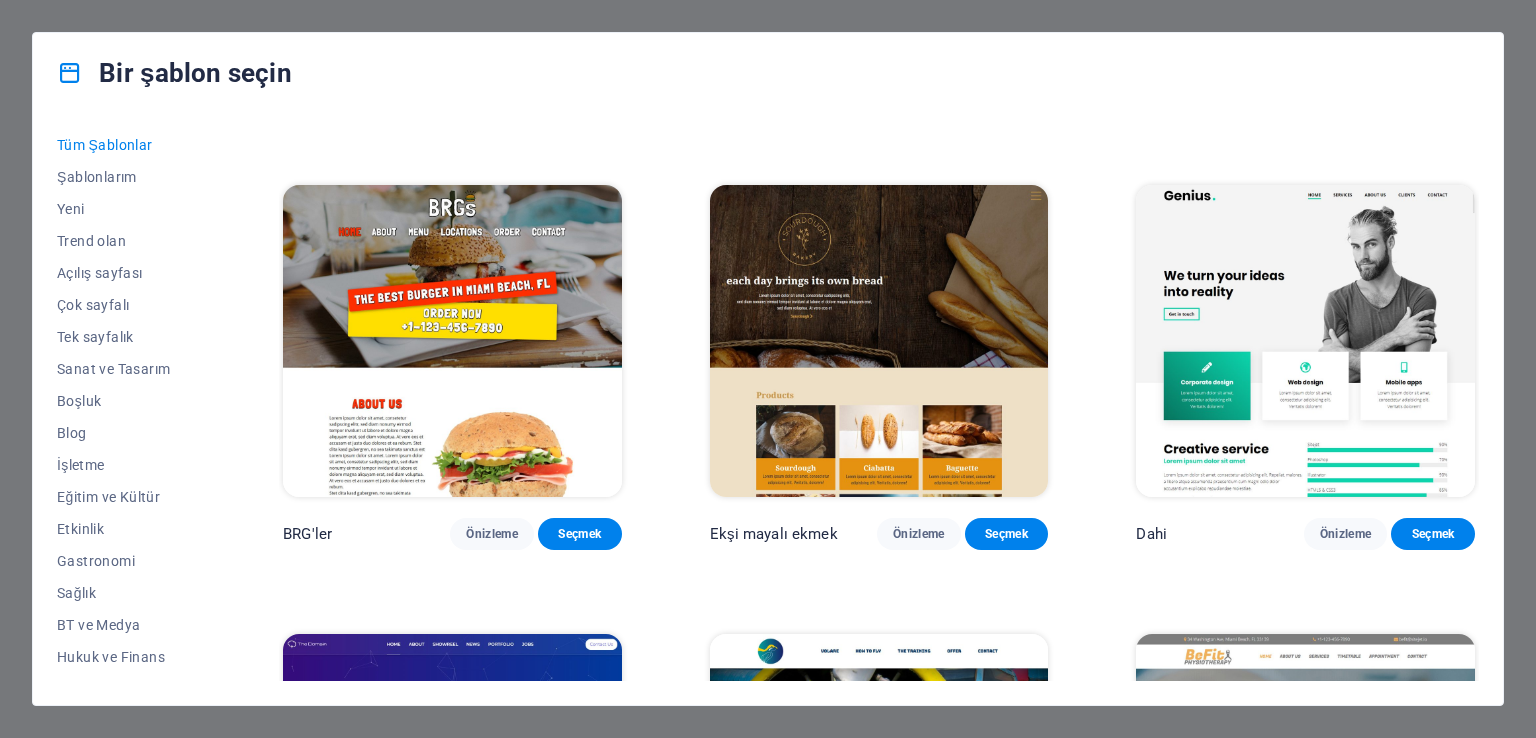 scroll, scrollTop: 10266, scrollLeft: 0, axis: vertical 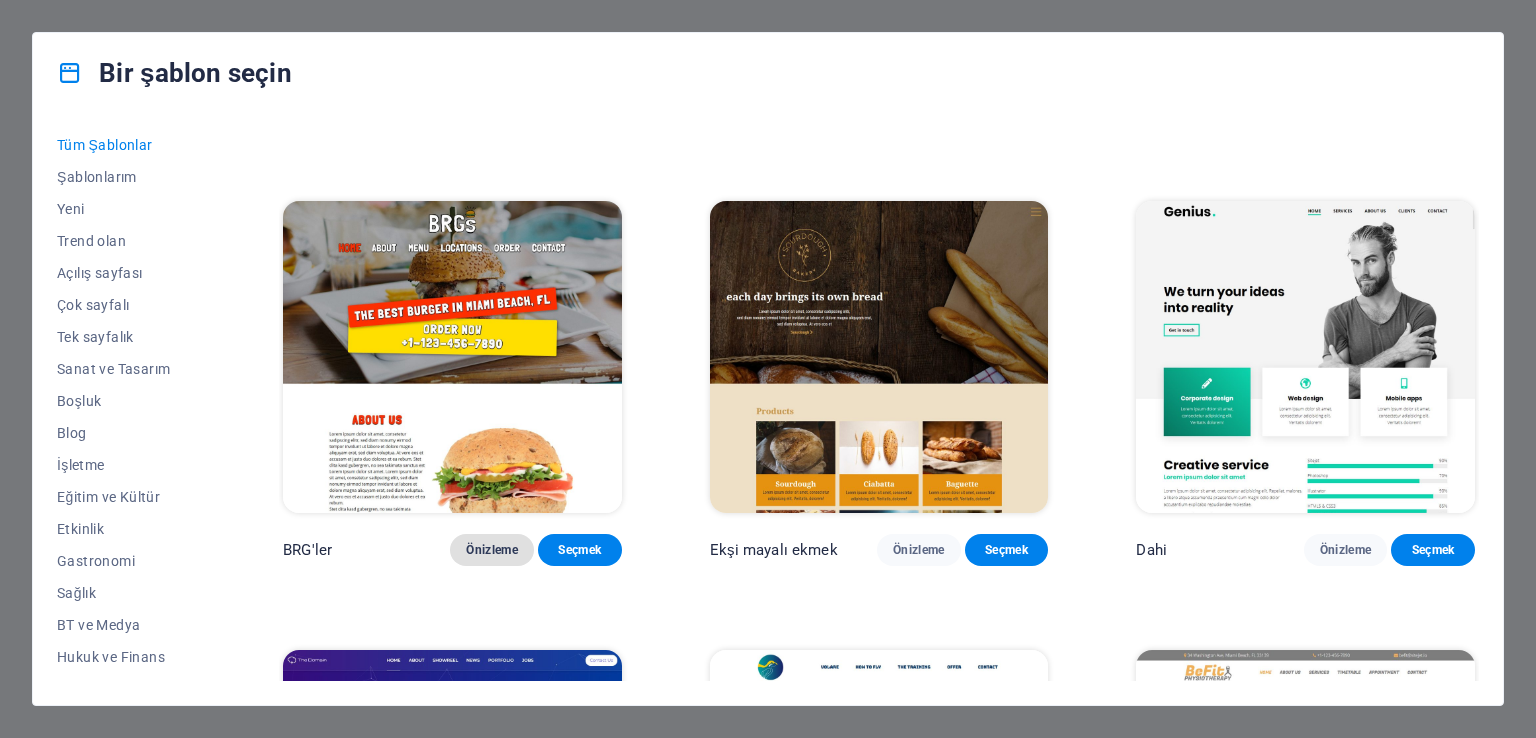 click on "Önizleme" at bounding box center [492, 550] 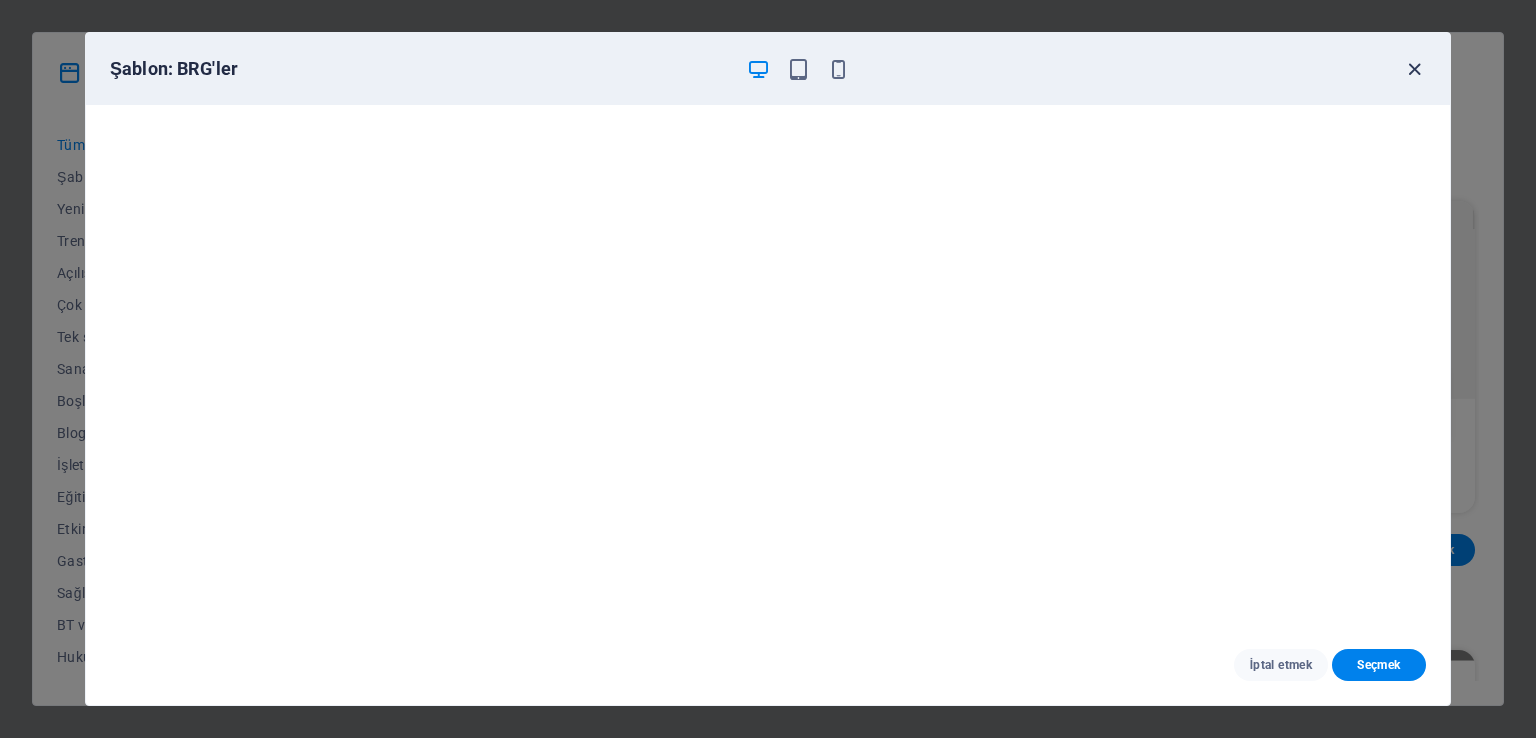 click at bounding box center (1414, 69) 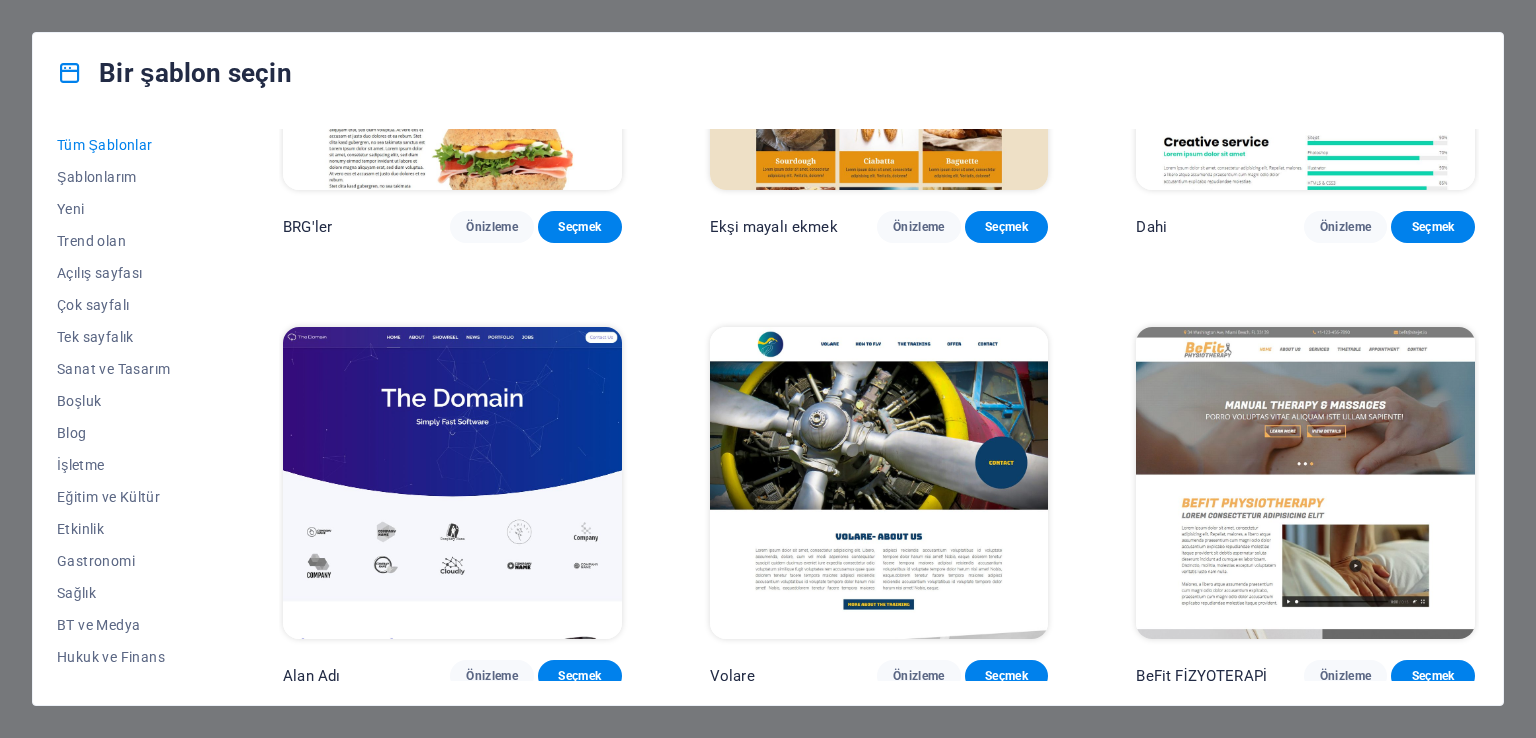 scroll, scrollTop: 10733, scrollLeft: 0, axis: vertical 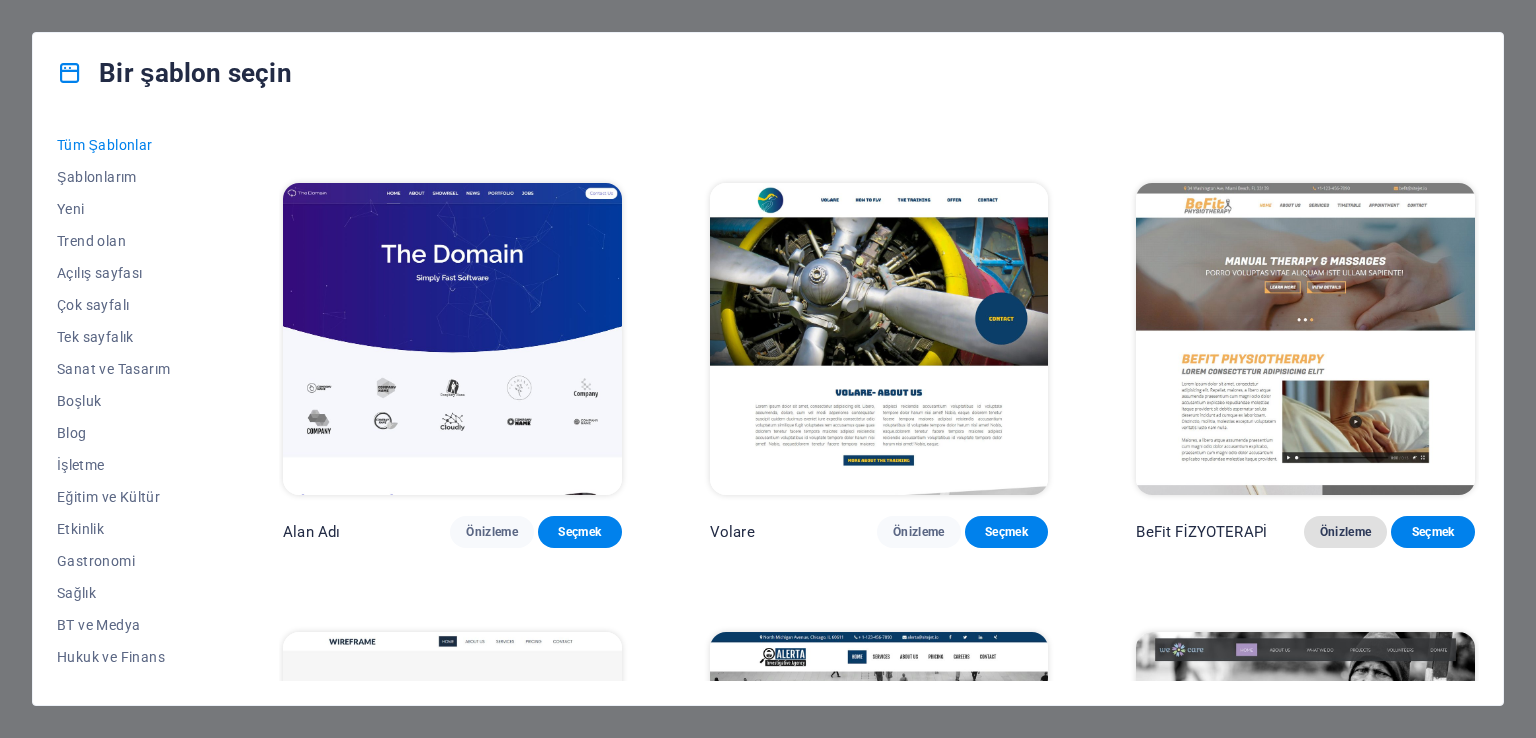 click on "Önizleme" at bounding box center (1346, 532) 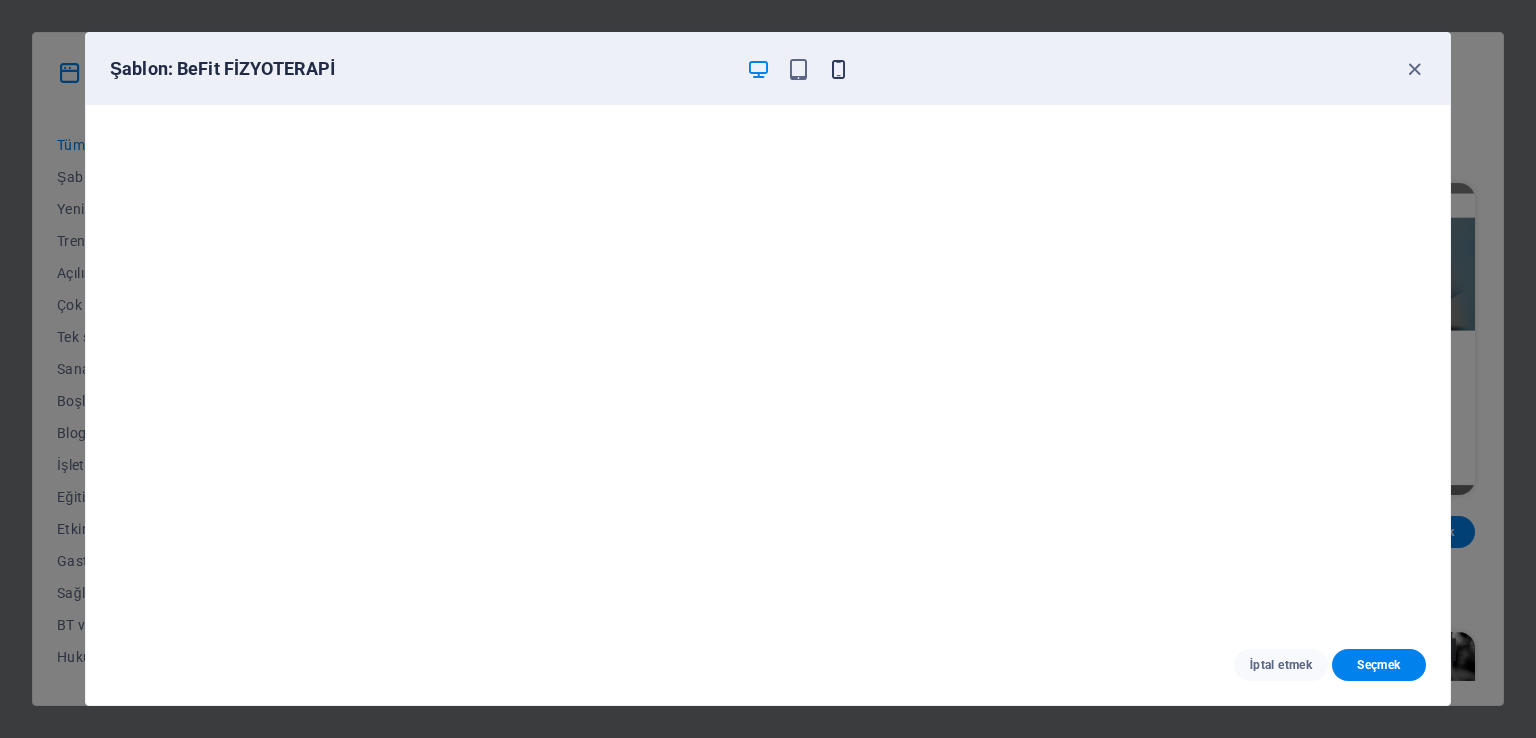 click at bounding box center (838, 69) 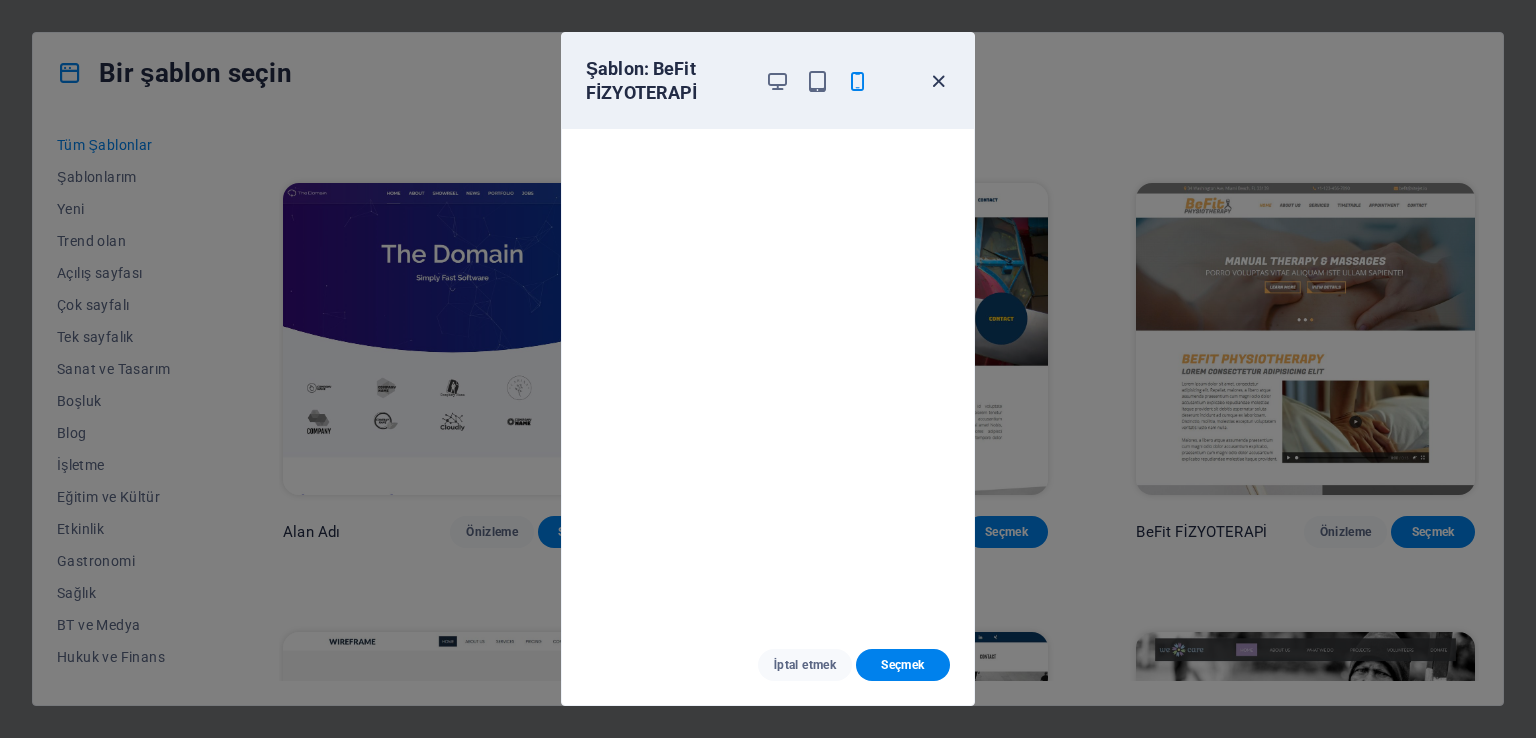 click at bounding box center [938, 81] 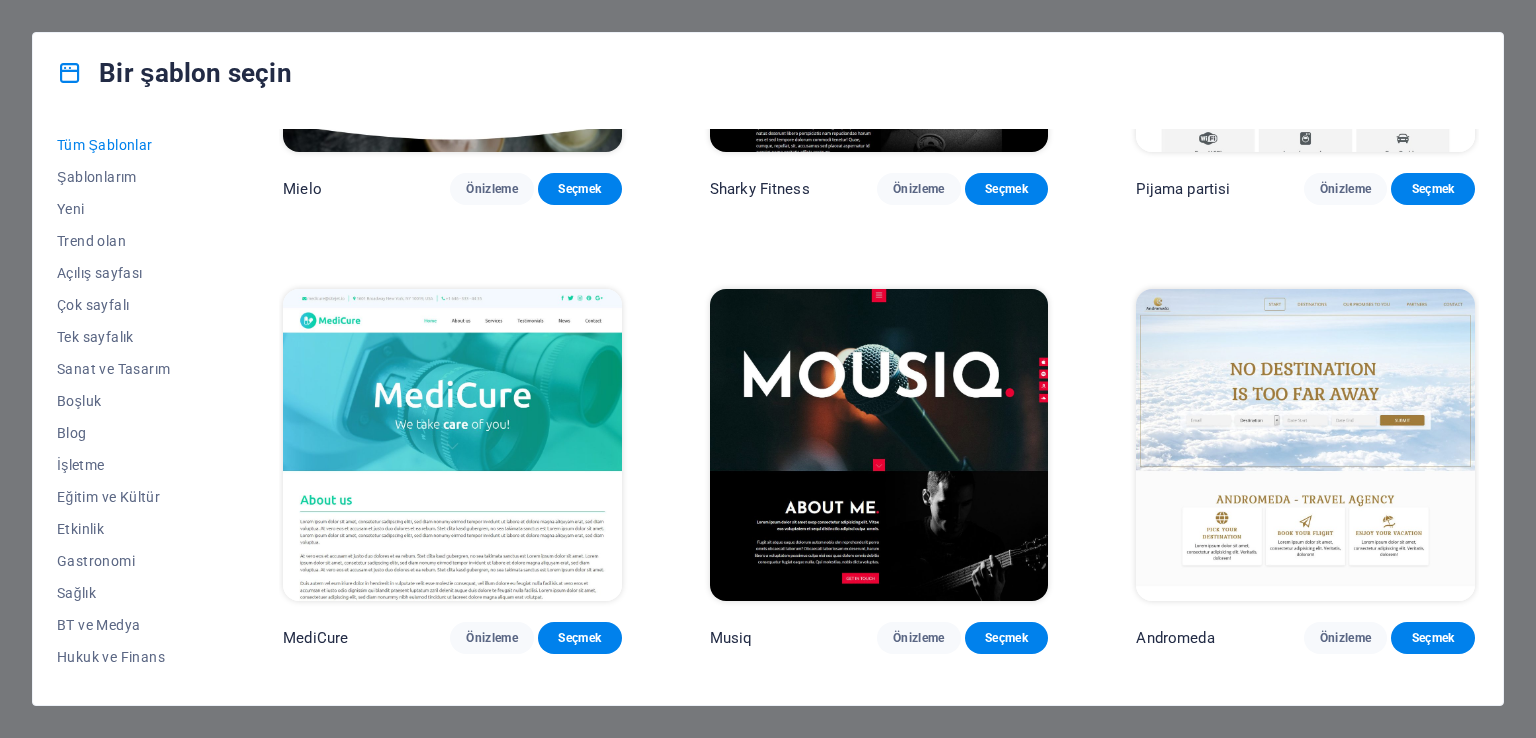 scroll, scrollTop: 14233, scrollLeft: 0, axis: vertical 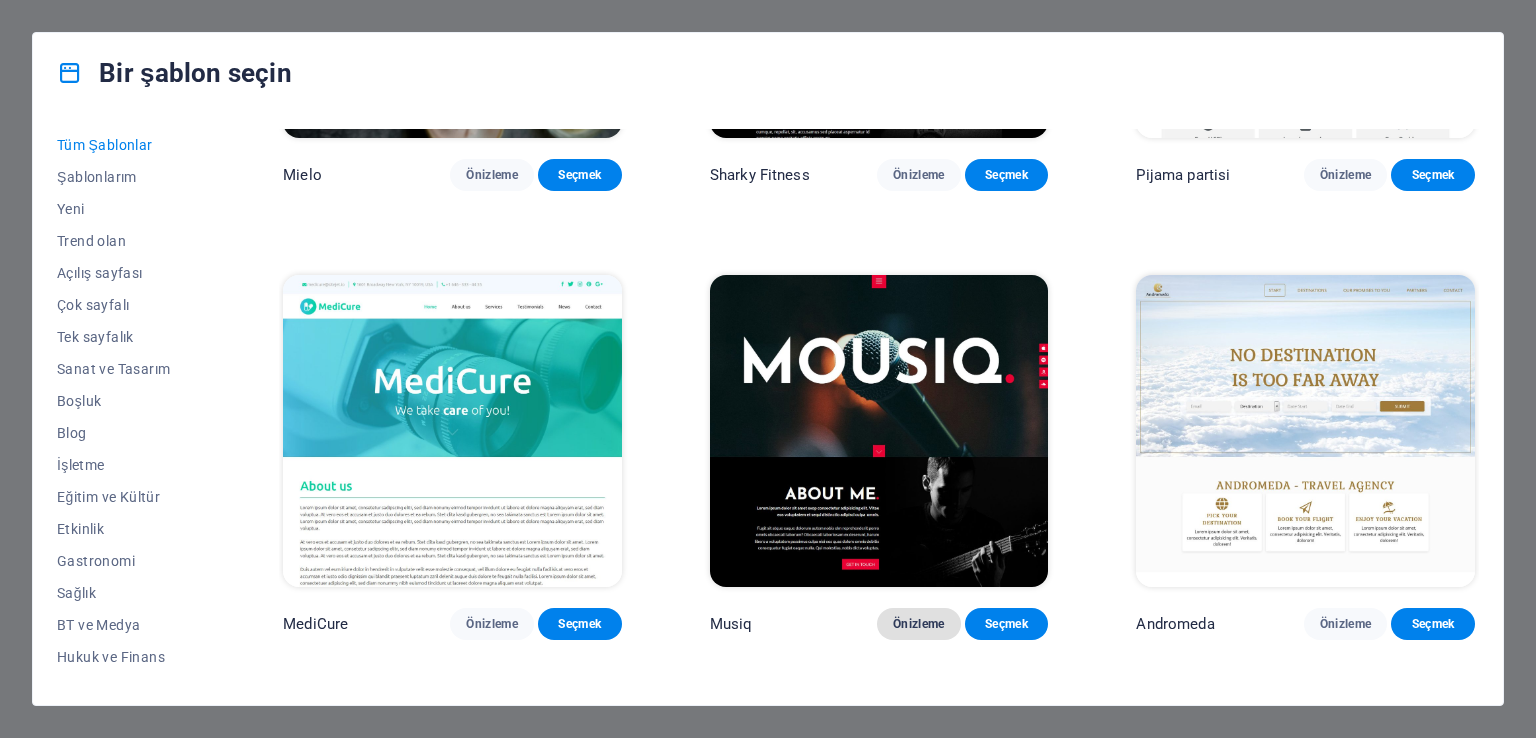 click on "Önizleme" at bounding box center (919, 624) 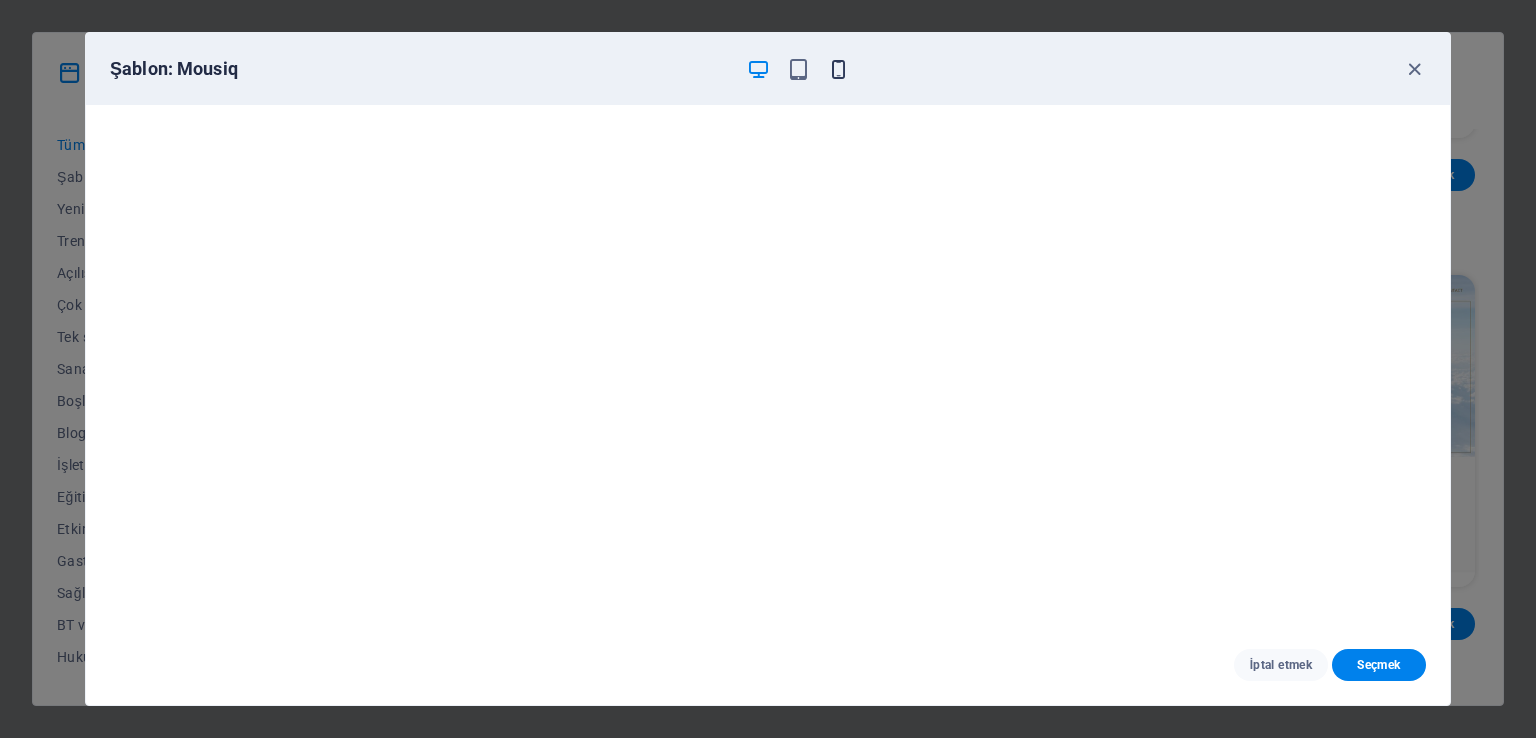 click at bounding box center [838, 69] 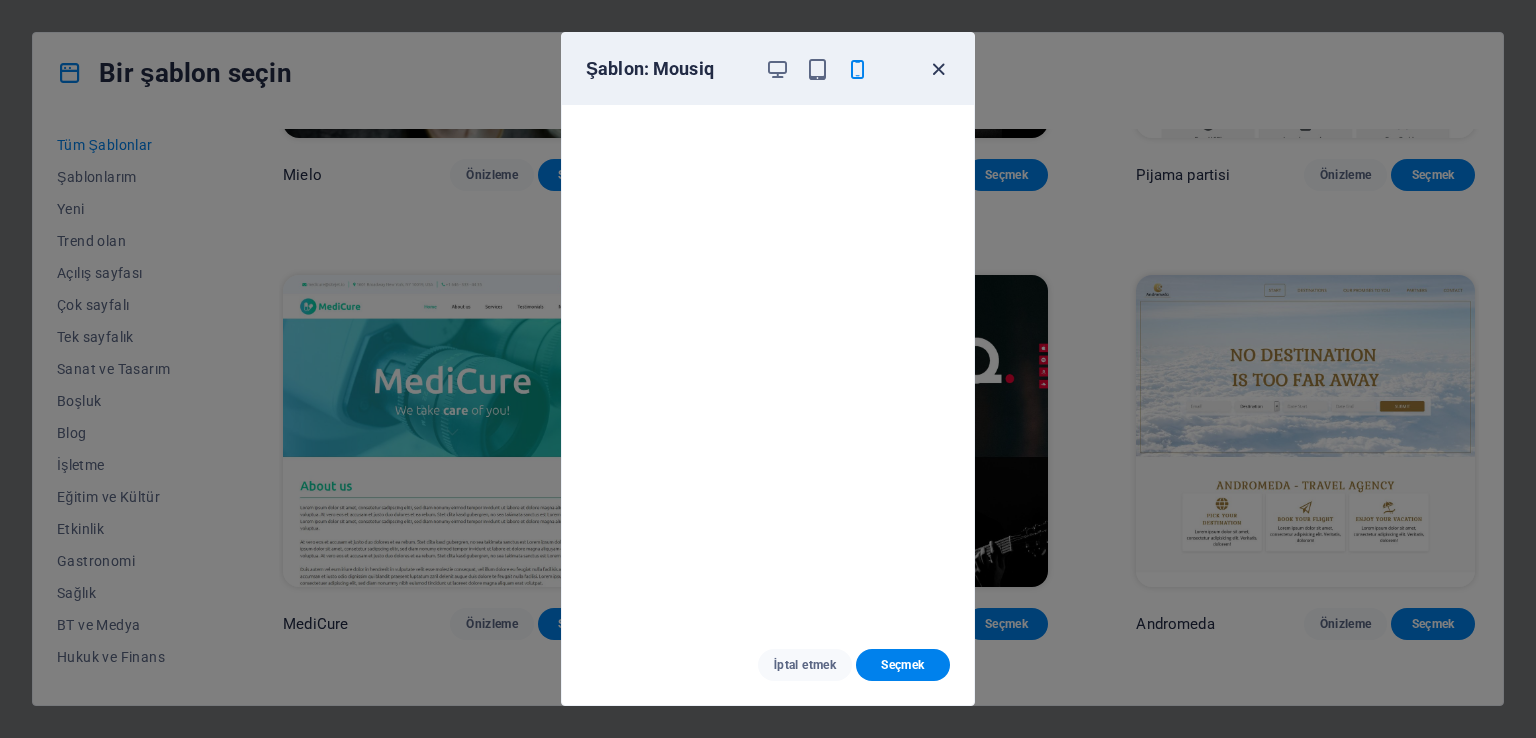 click at bounding box center (938, 69) 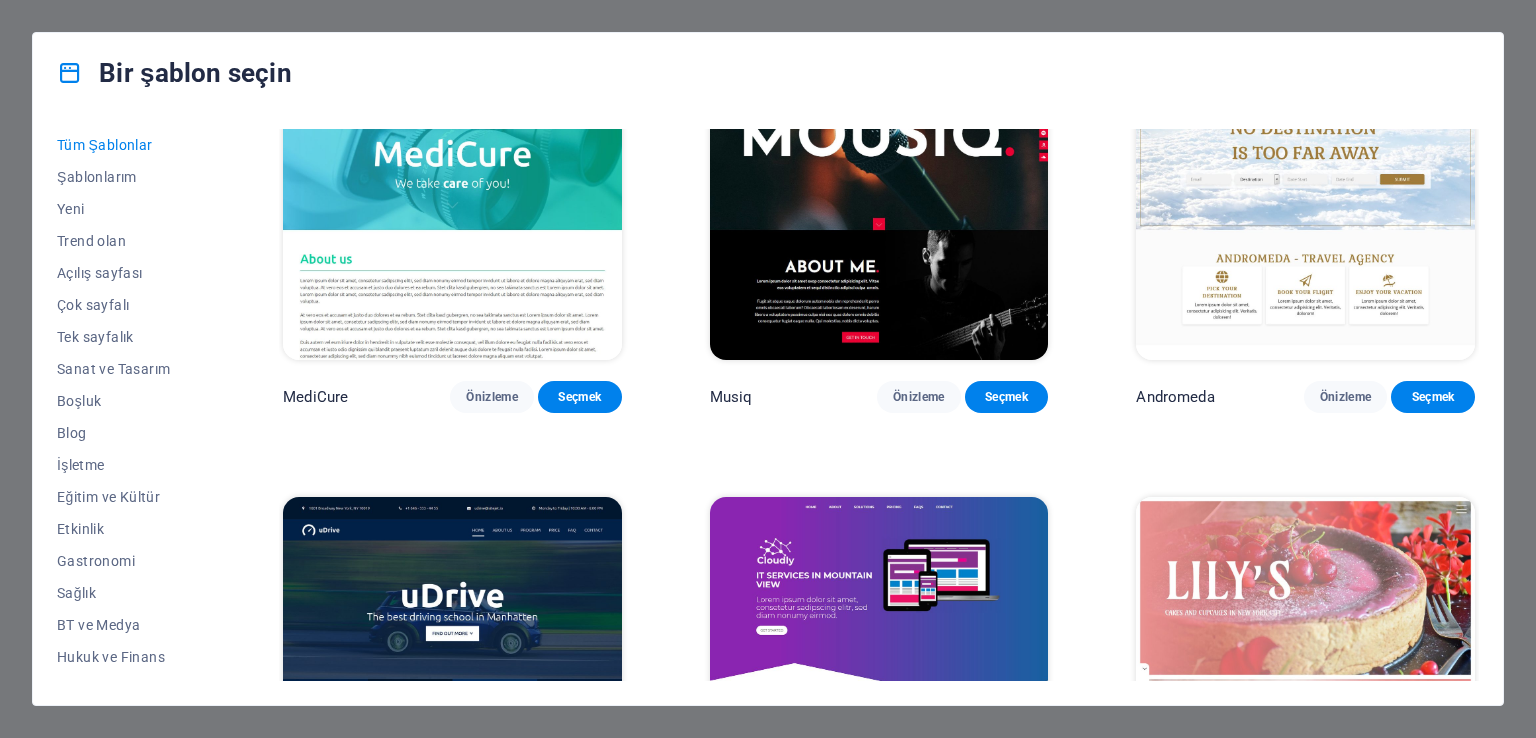 scroll, scrollTop: 14700, scrollLeft: 0, axis: vertical 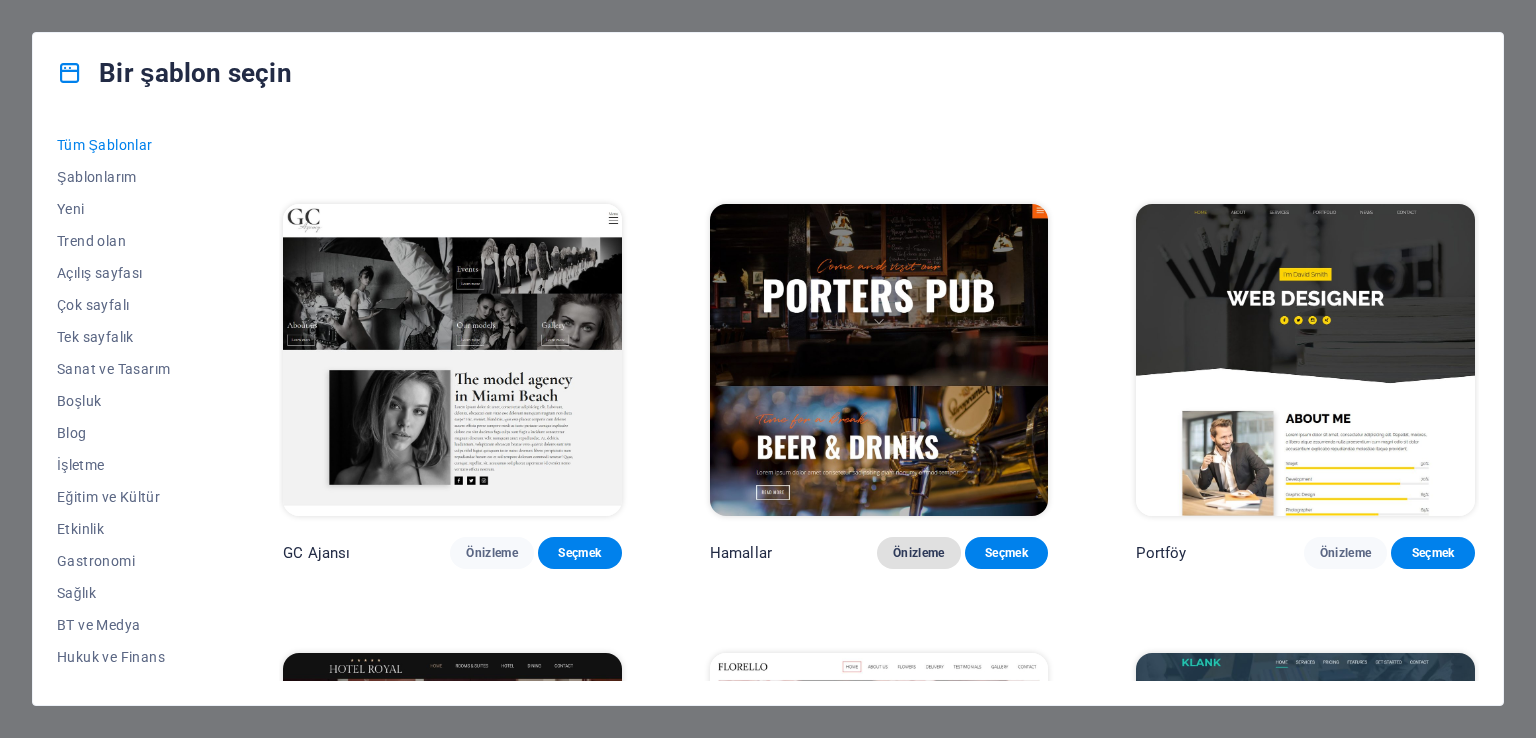 click on "Önizleme" at bounding box center [919, 553] 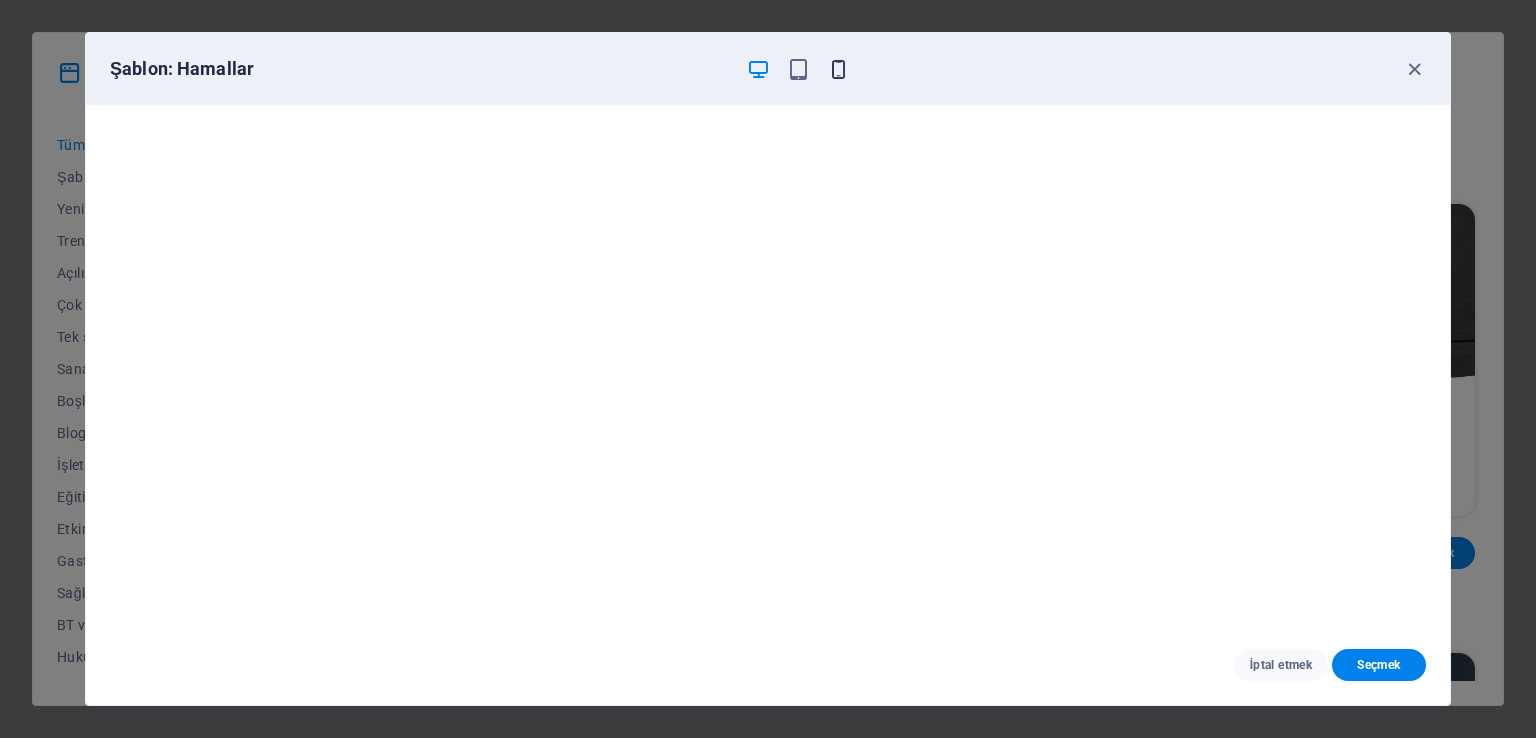 click at bounding box center [838, 69] 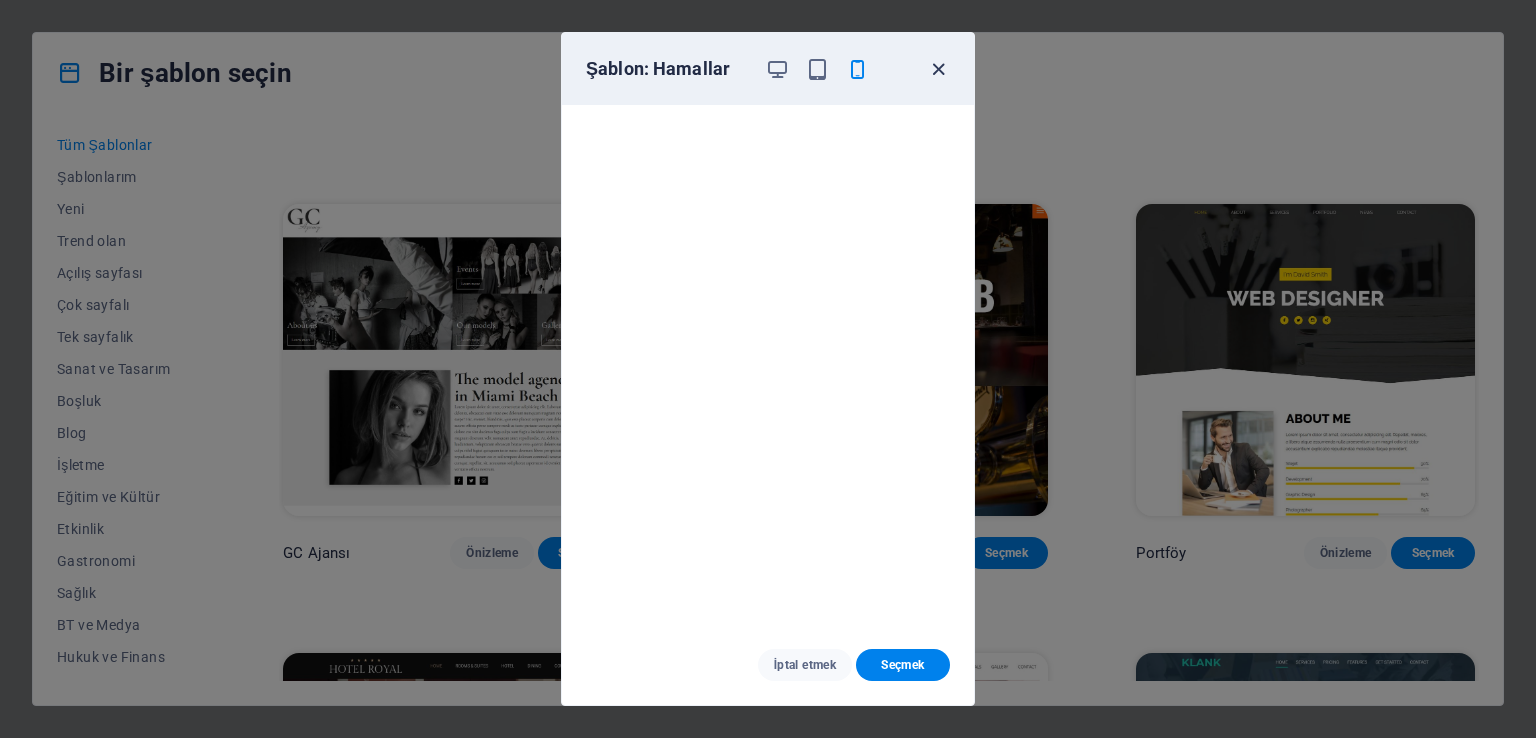 click at bounding box center (938, 69) 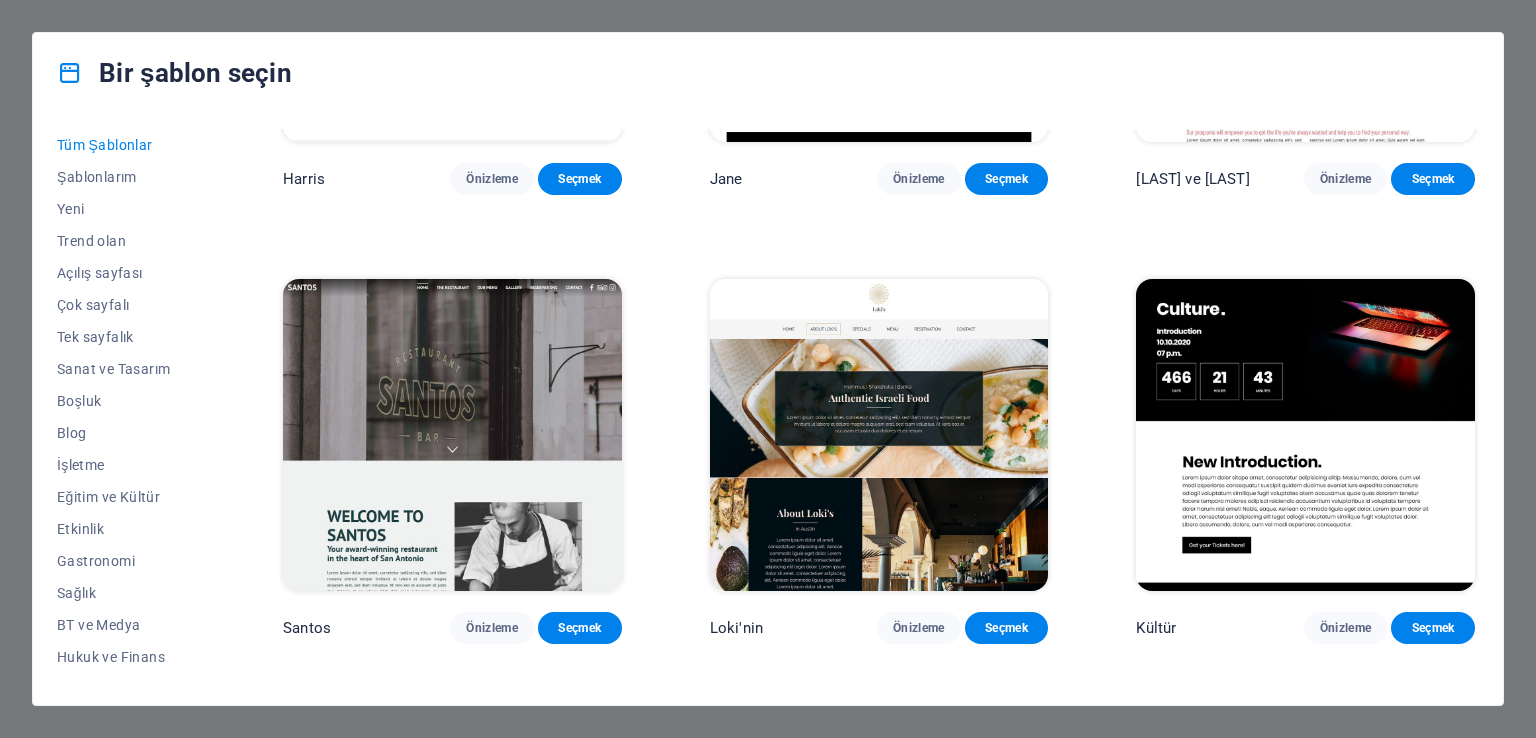 scroll, scrollTop: 20533, scrollLeft: 0, axis: vertical 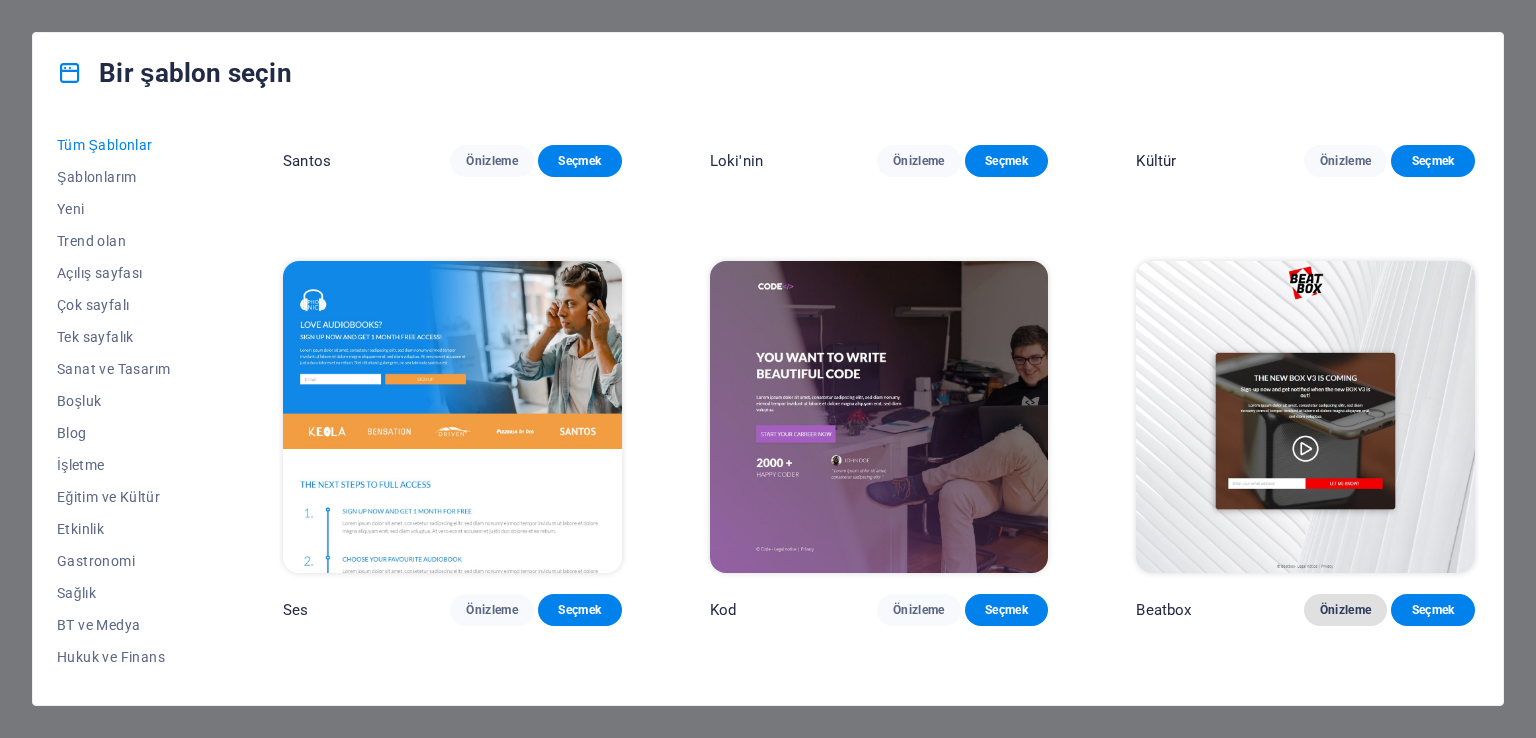 click on "Önizleme" at bounding box center [1346, 610] 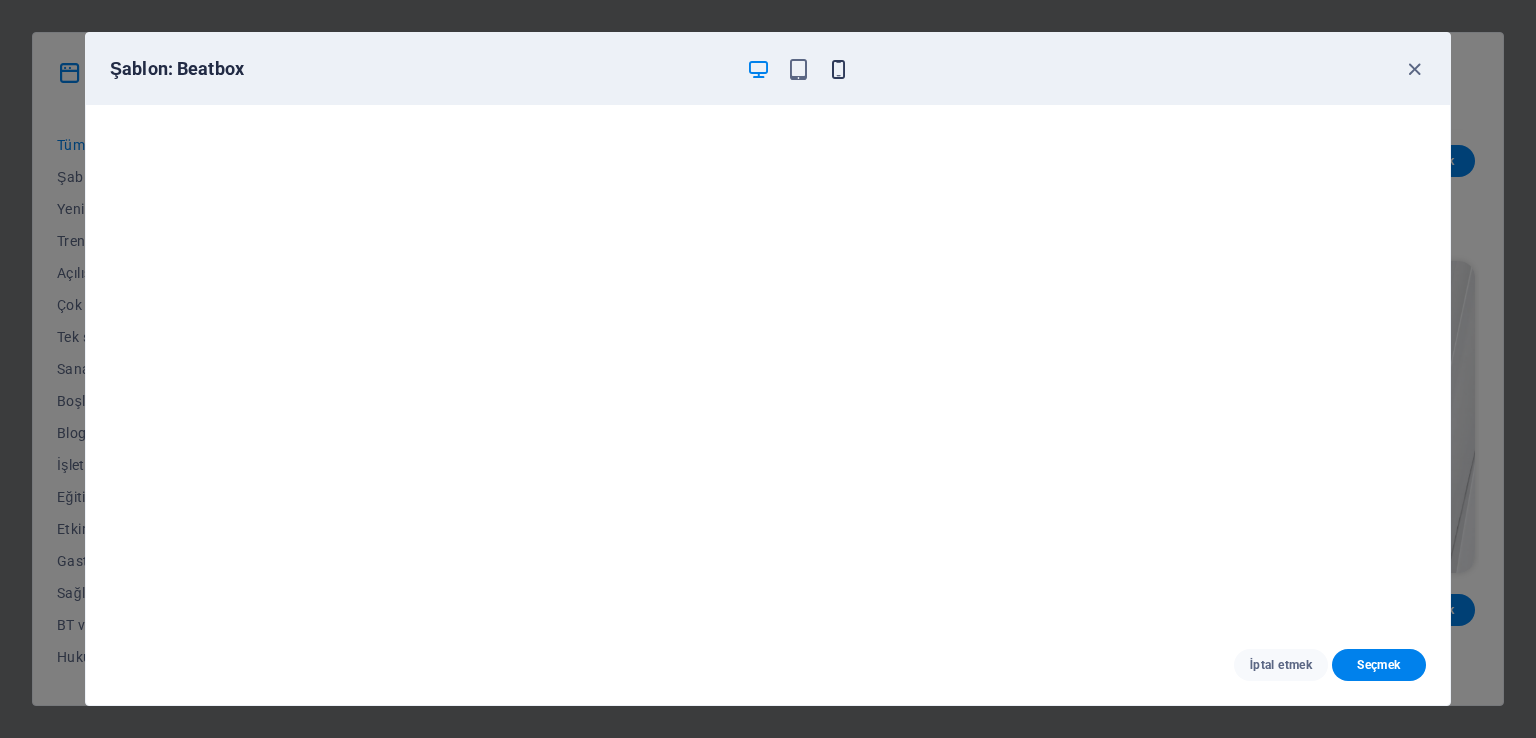 click at bounding box center (838, 69) 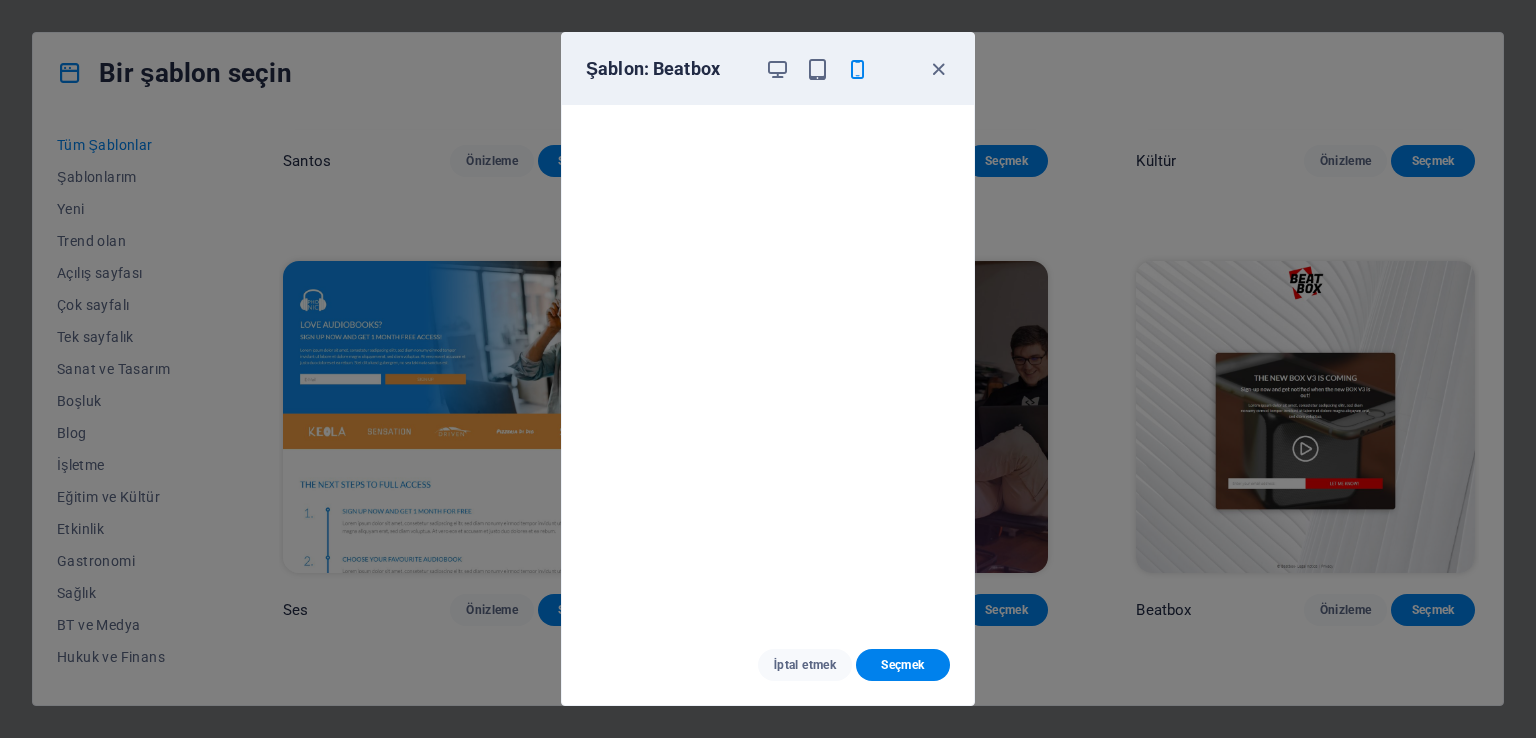 scroll, scrollTop: 5, scrollLeft: 0, axis: vertical 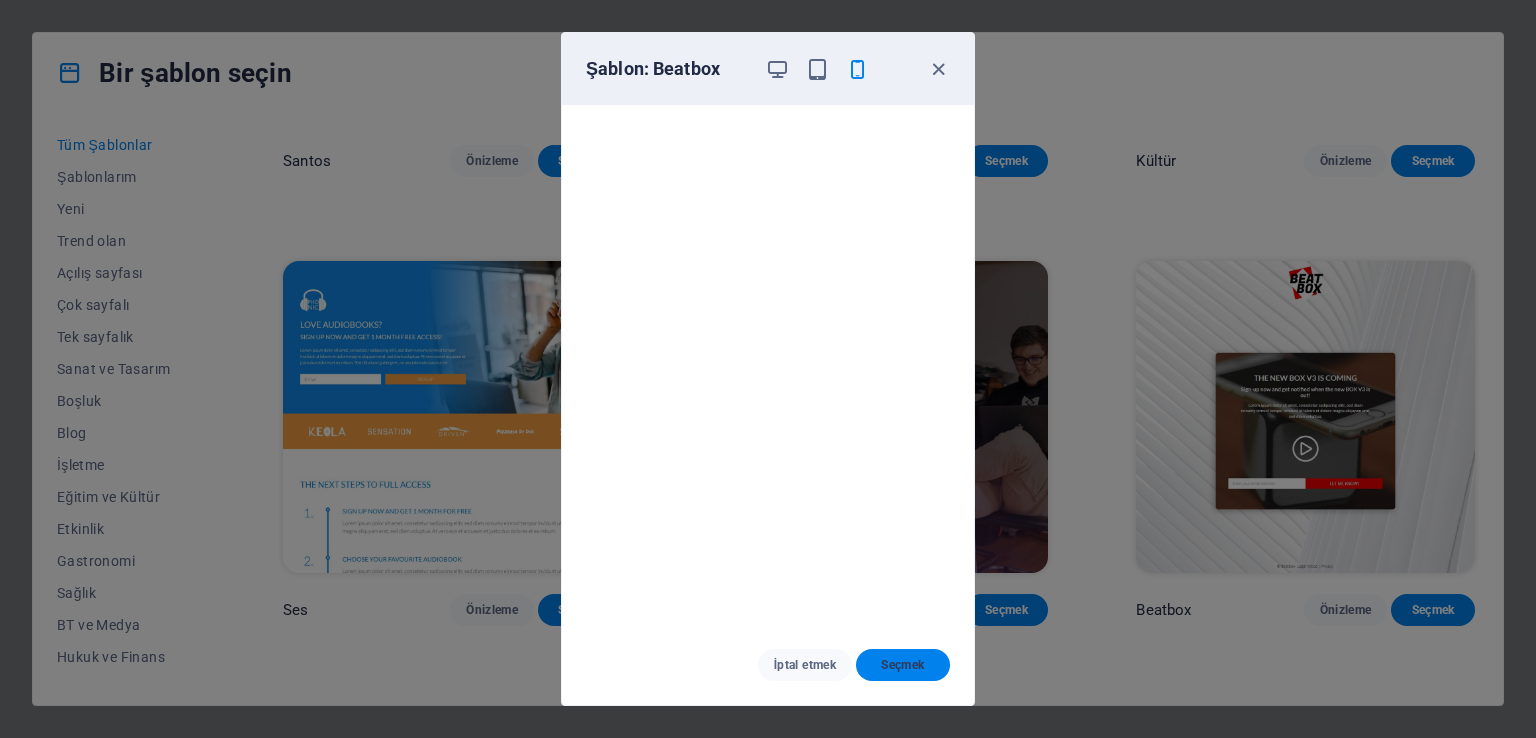 click on "Seçmek" at bounding box center (903, 665) 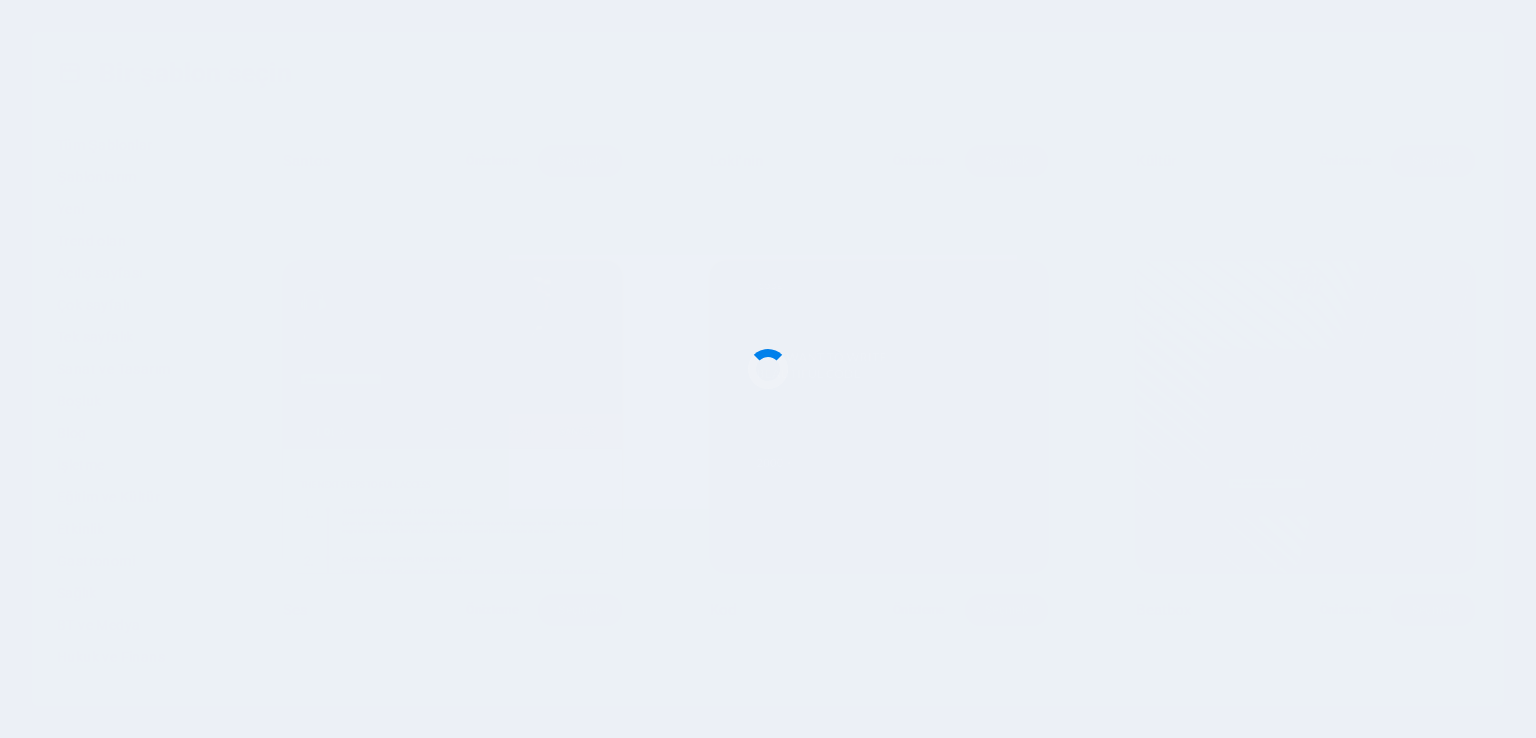 click at bounding box center [768, 369] 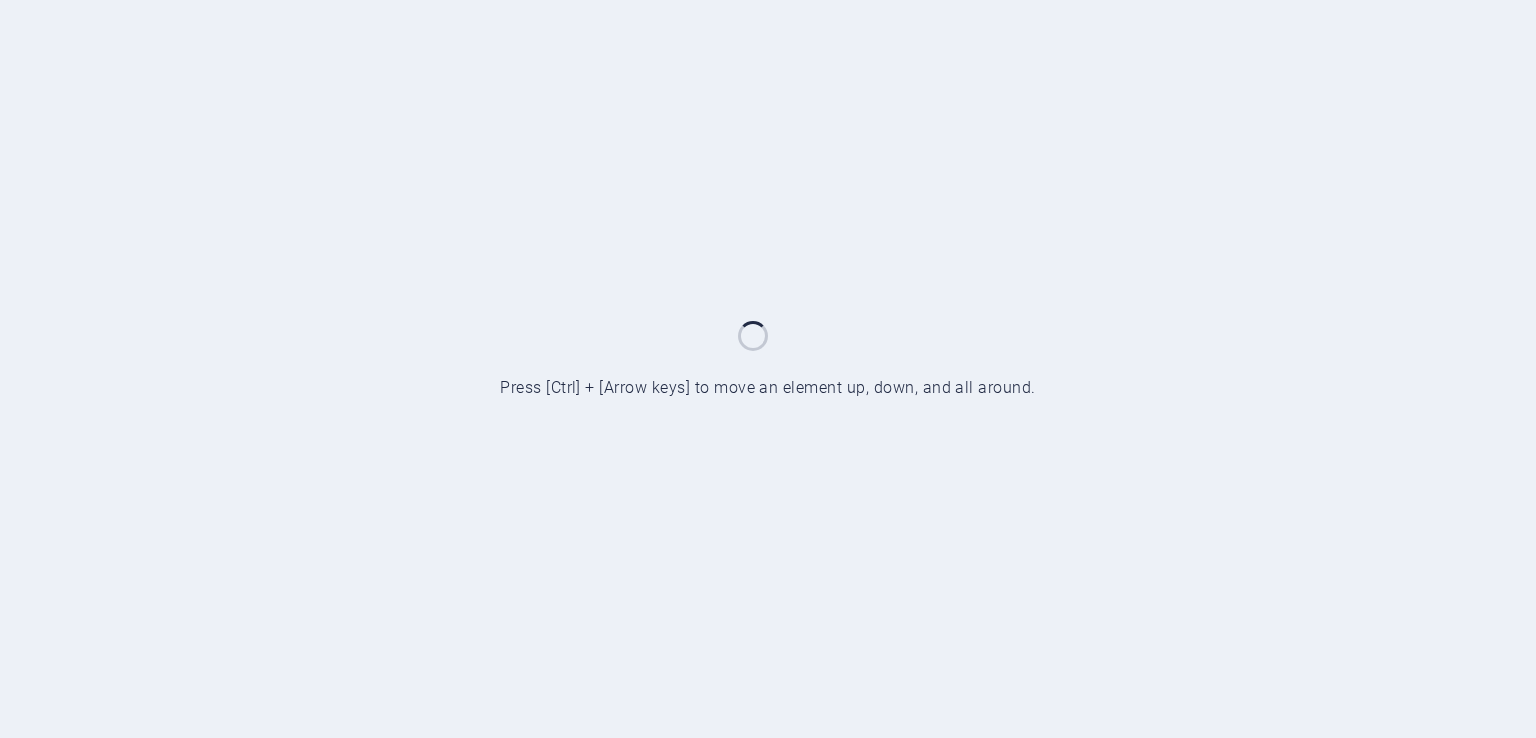 scroll, scrollTop: 0, scrollLeft: 0, axis: both 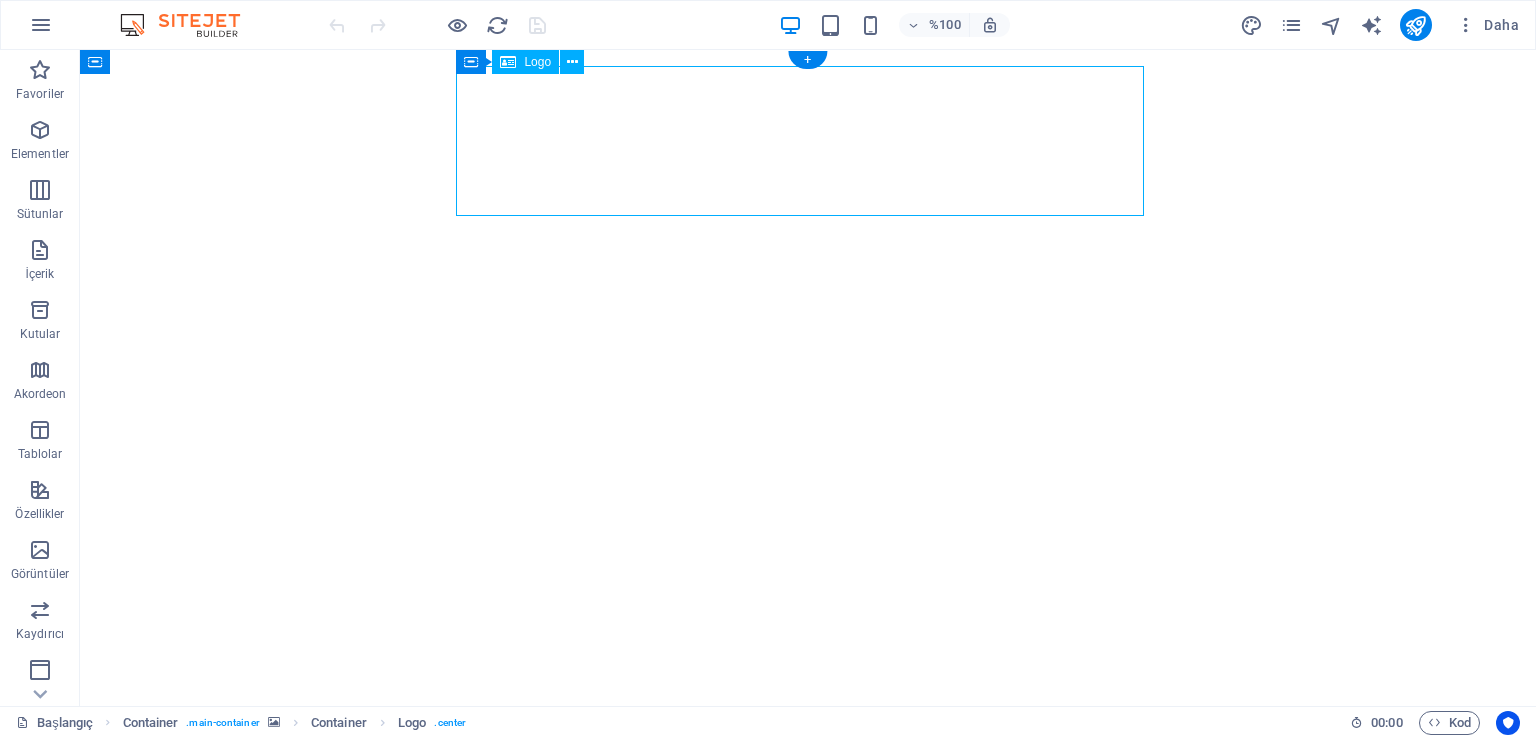 select on "px" 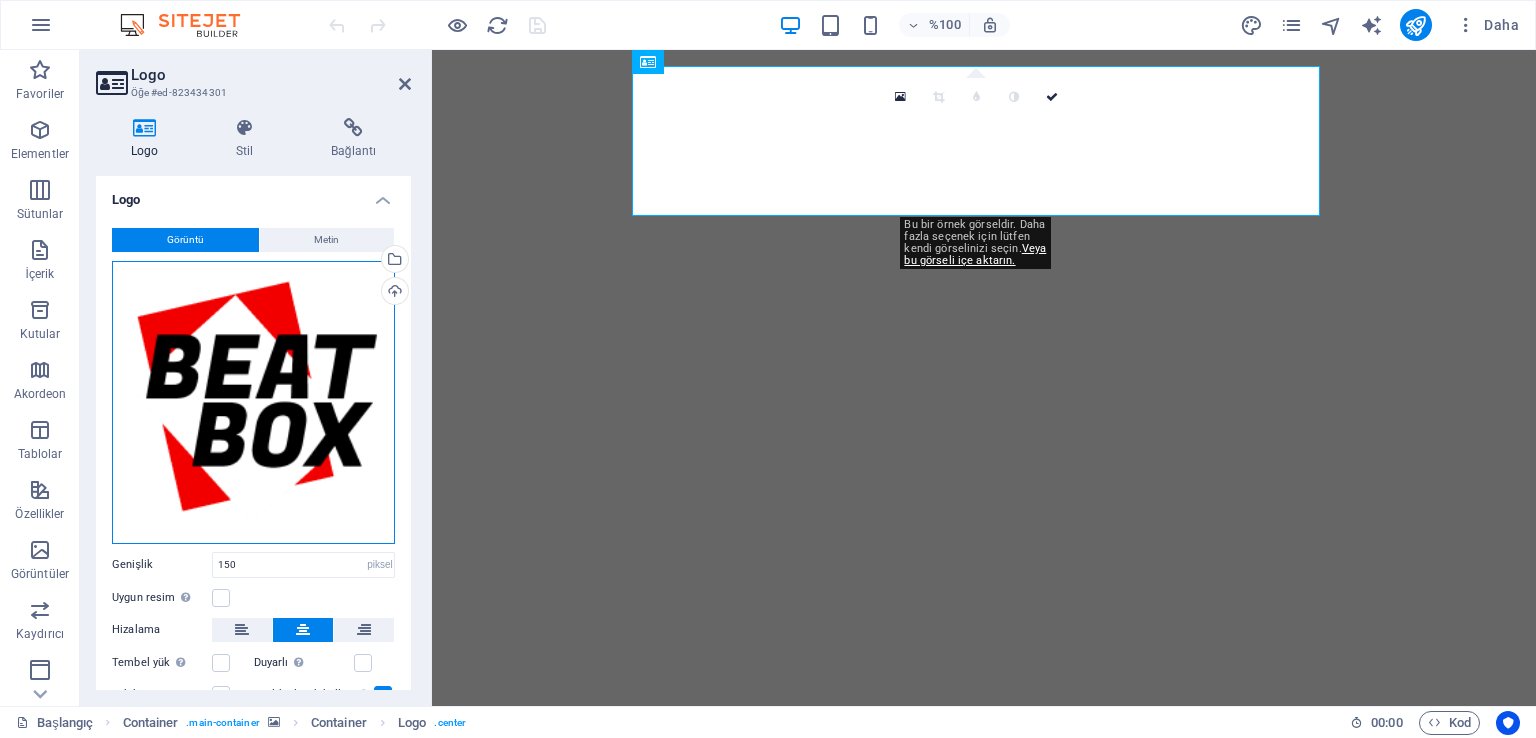 click on "Dosyaları buraya sürükleyin, dosyaları seçmek için tıklayın veya  Dosyalar'dan veya ücretsiz stok fotoğraf ve videolarımızdan dosyaları seçin" at bounding box center [253, 402] 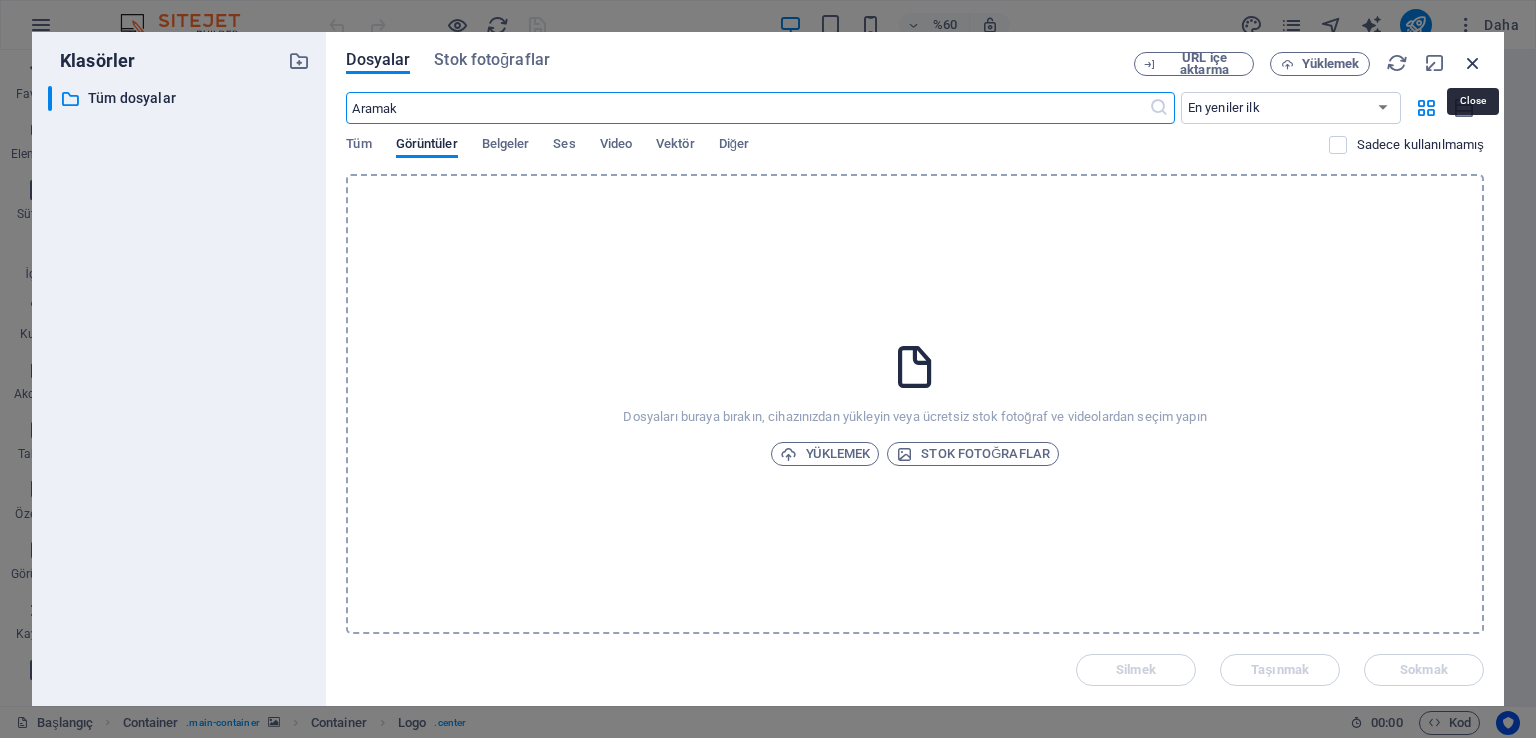 click at bounding box center [1473, 63] 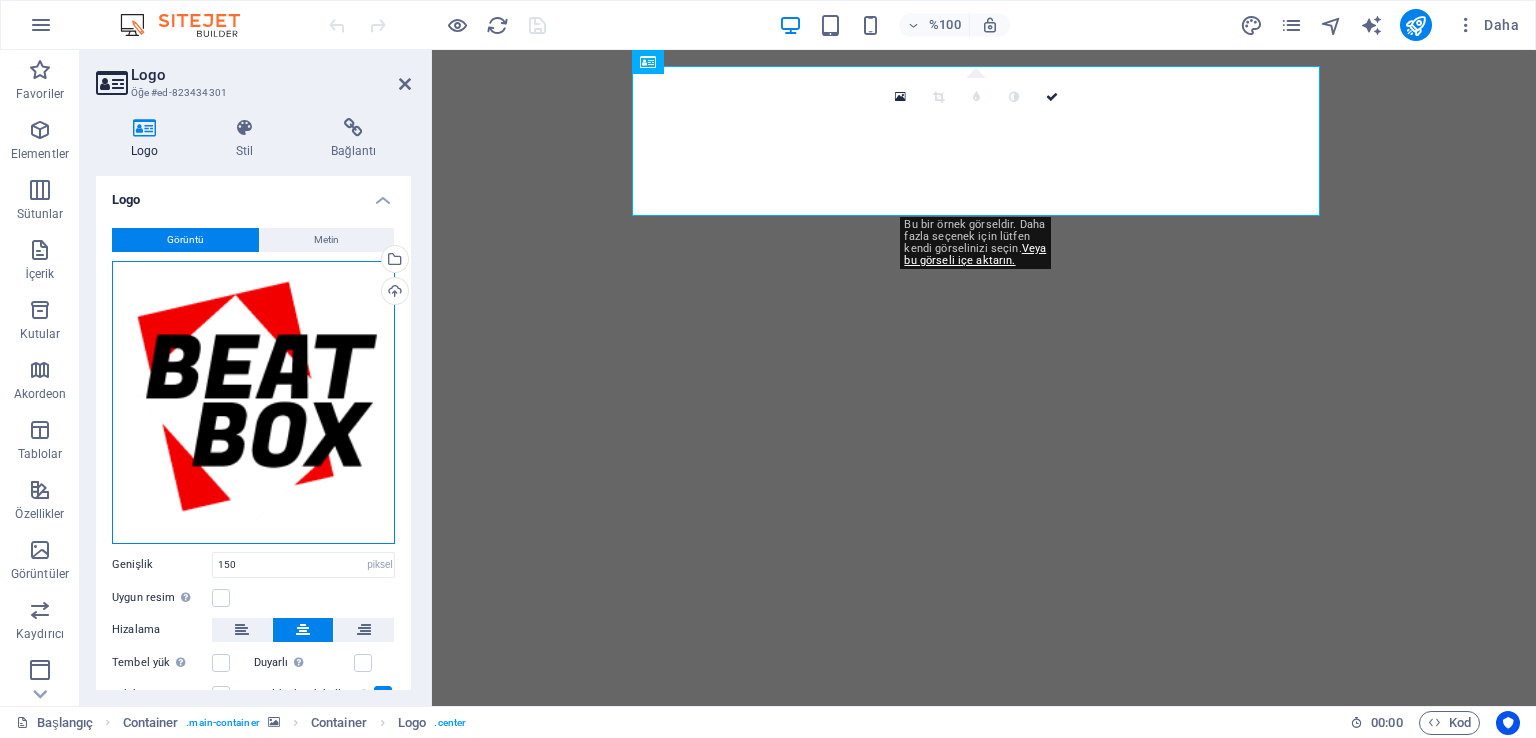 click on "Dosyaları buraya sürükleyin, dosyaları seçmek için tıklayın veya  Dosyalar'dan veya ücretsiz stok fotoğraf ve videolarımızdan dosyaları seçin" at bounding box center (253, 402) 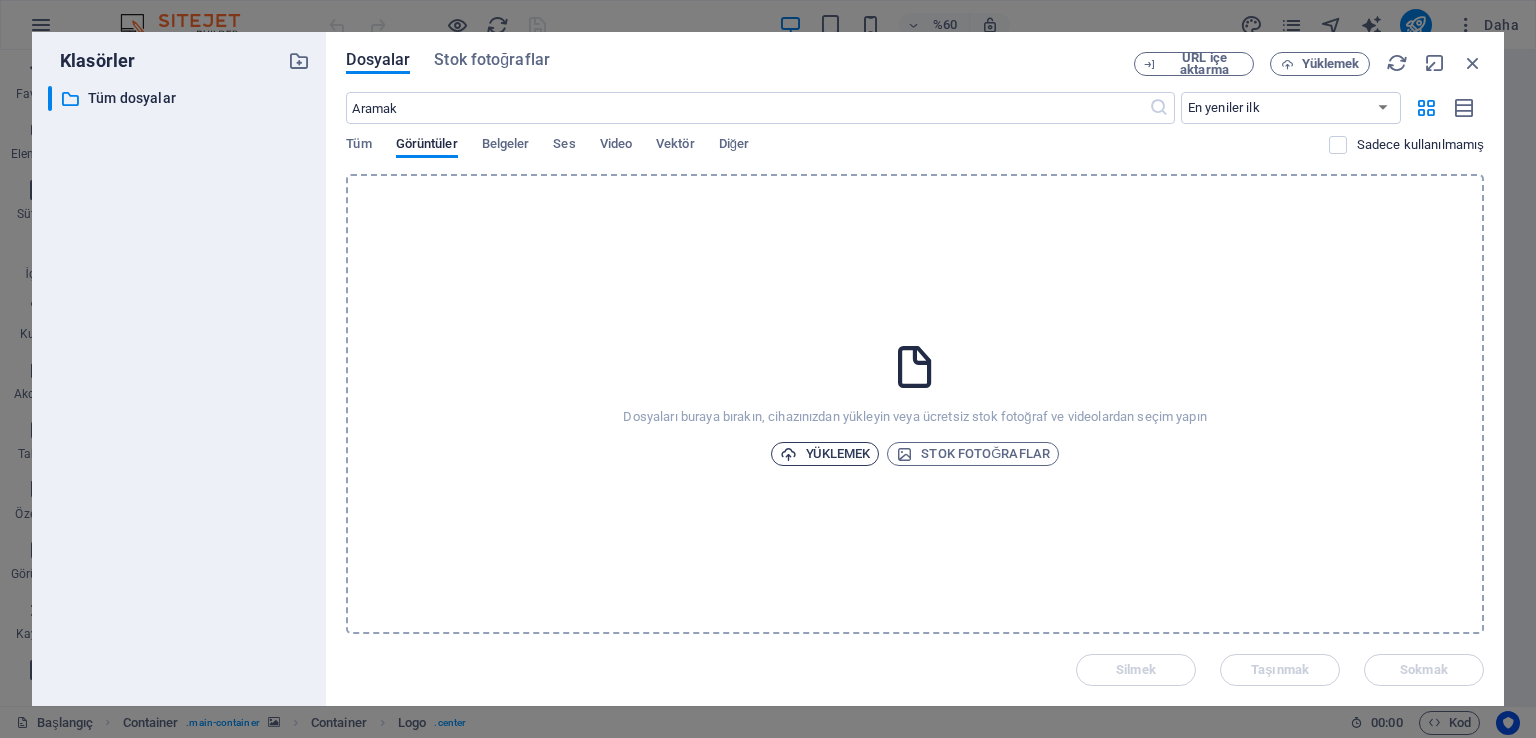click on "Yüklemek" at bounding box center [838, 454] 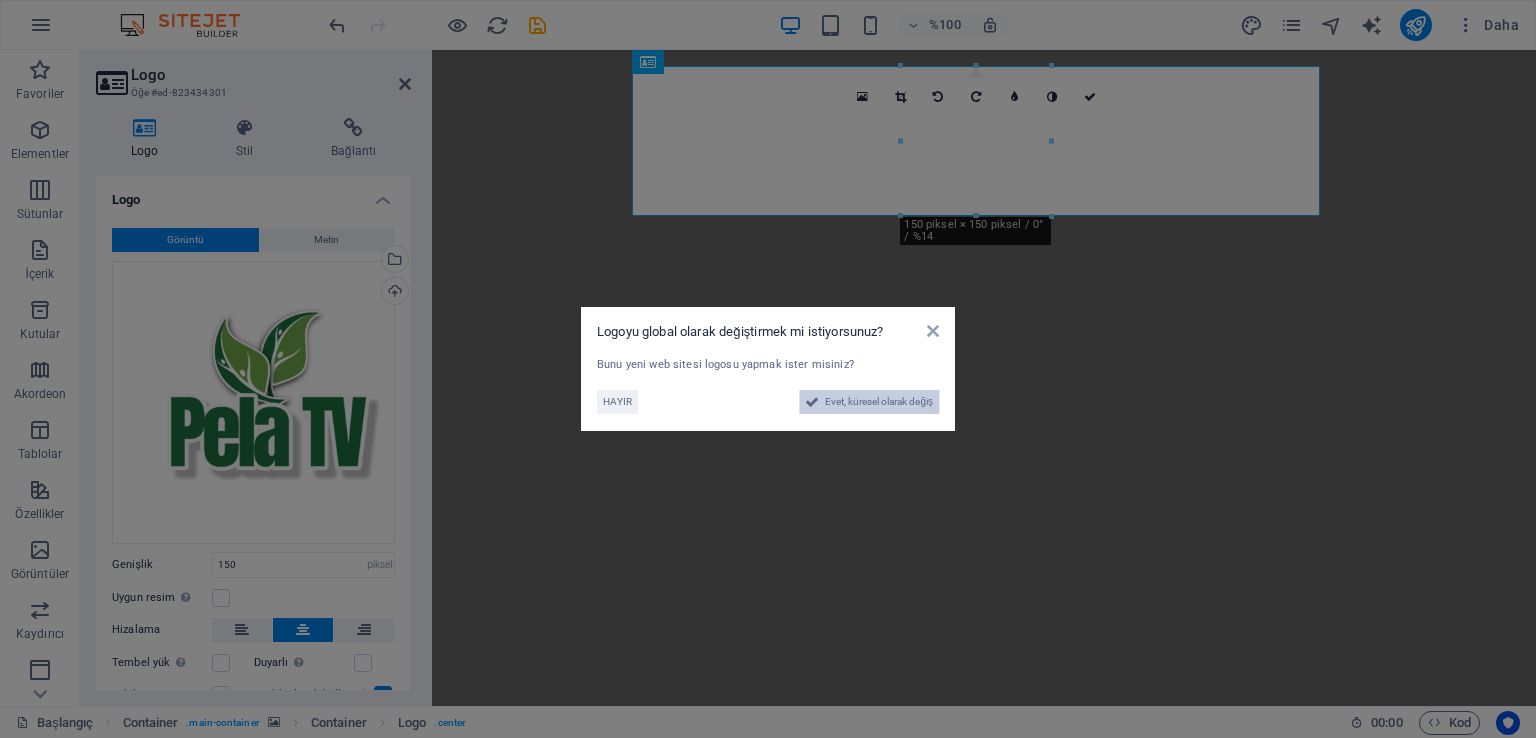 click on "Evet, küresel olarak değiş" at bounding box center (879, 401) 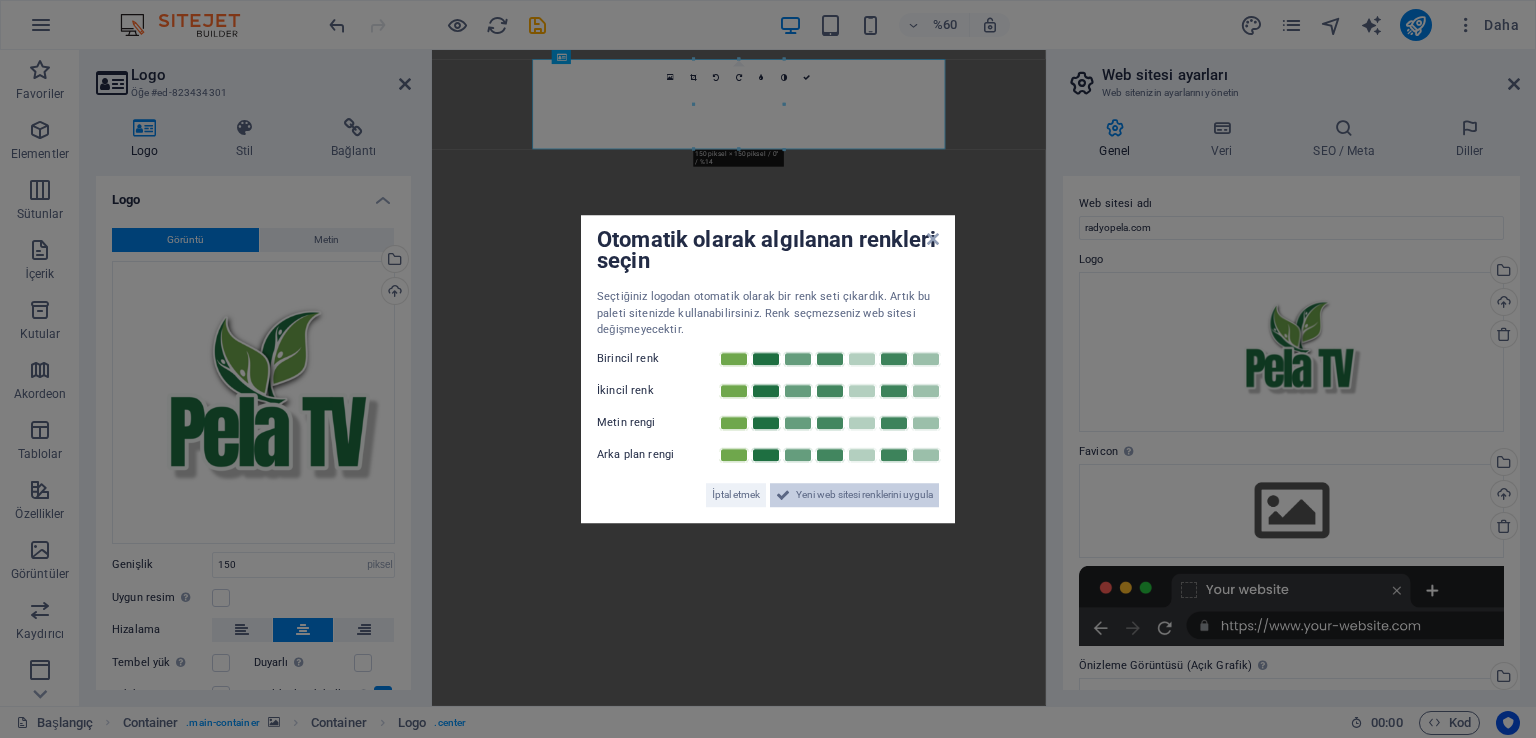 click on "Yeni web sitesi renklerini uygula" at bounding box center (864, 494) 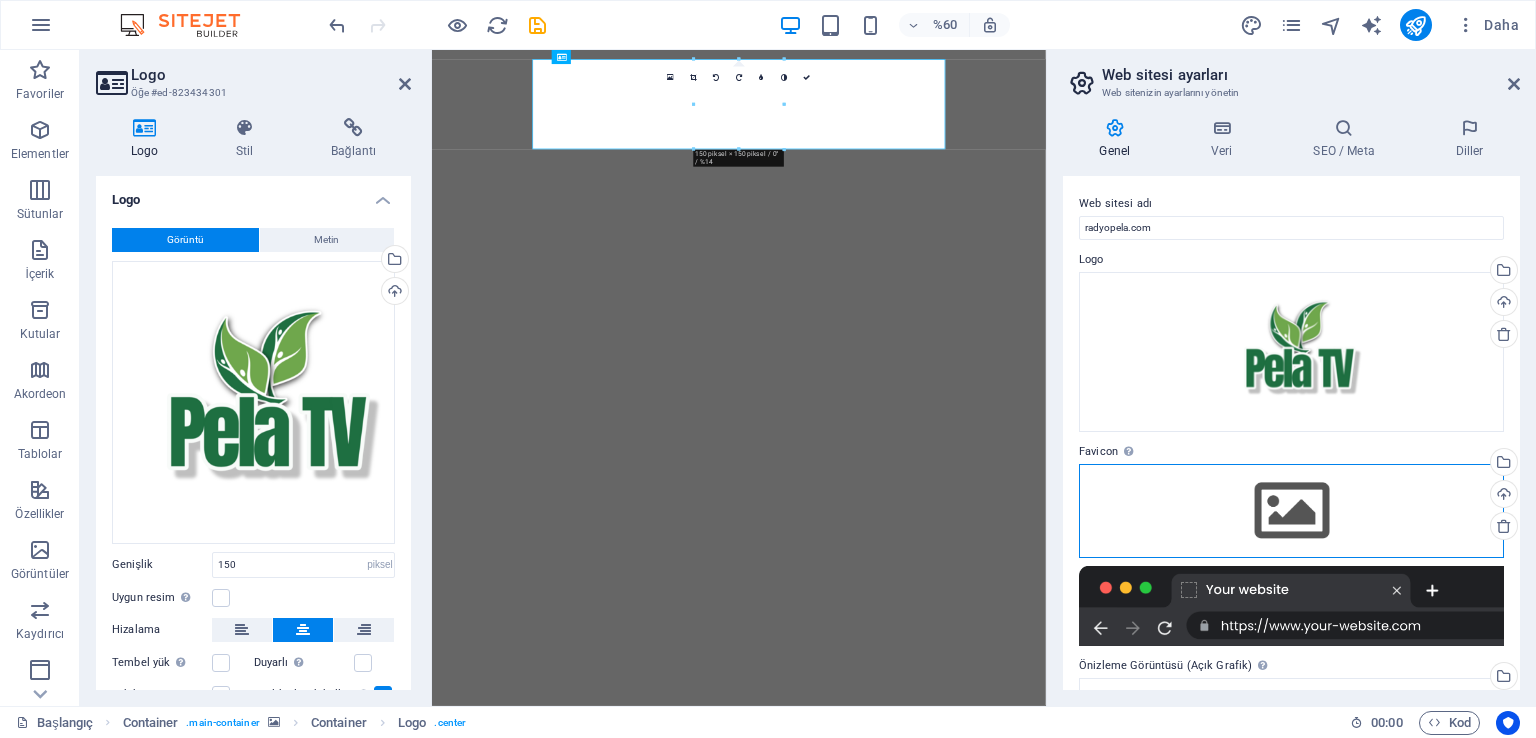 click on "Dosyaları buraya sürükleyin, dosyaları seçmek için tıklayın veya  Dosyalar'dan veya ücretsiz stok fotoğraf ve videolarımızdan dosyaları seçin" at bounding box center (1291, 511) 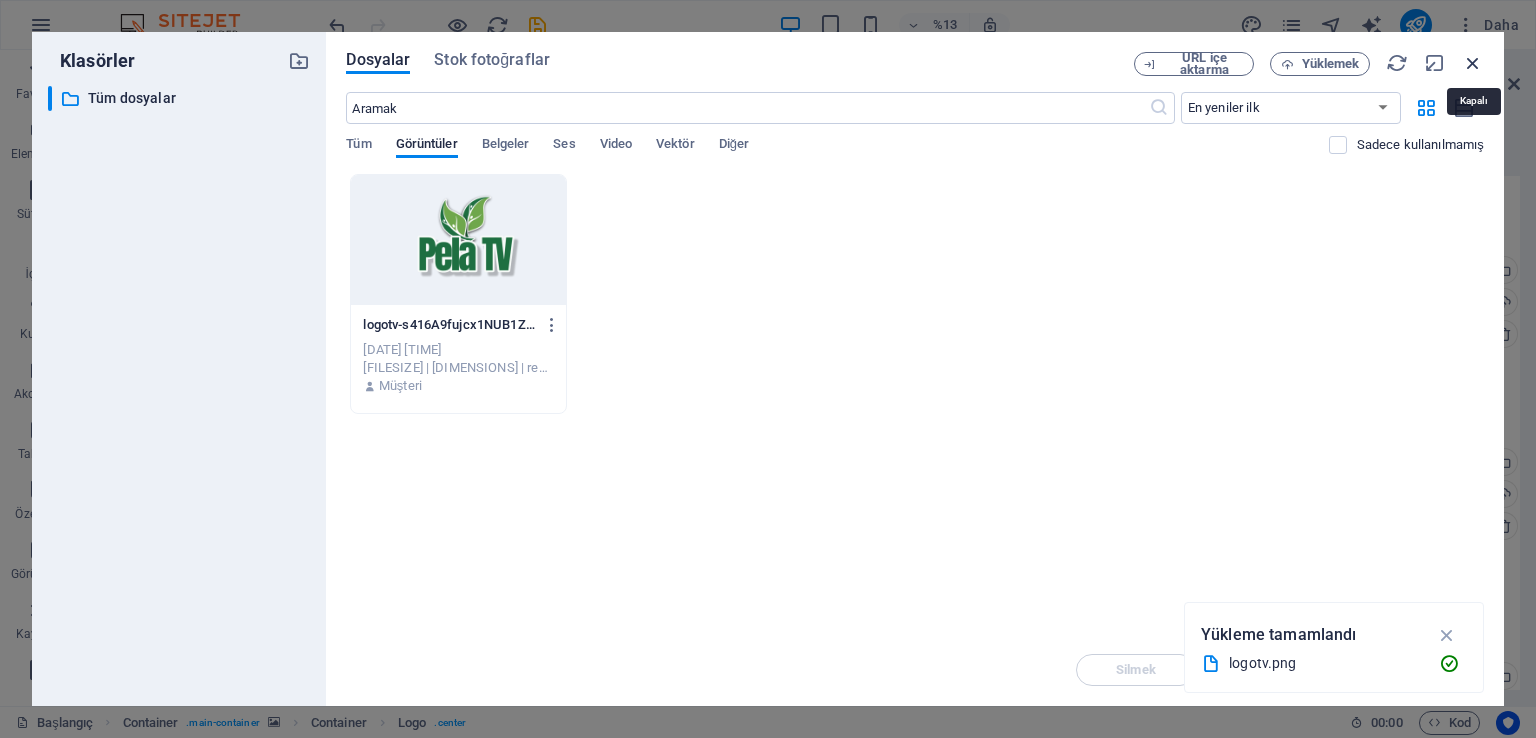 click at bounding box center (1473, 63) 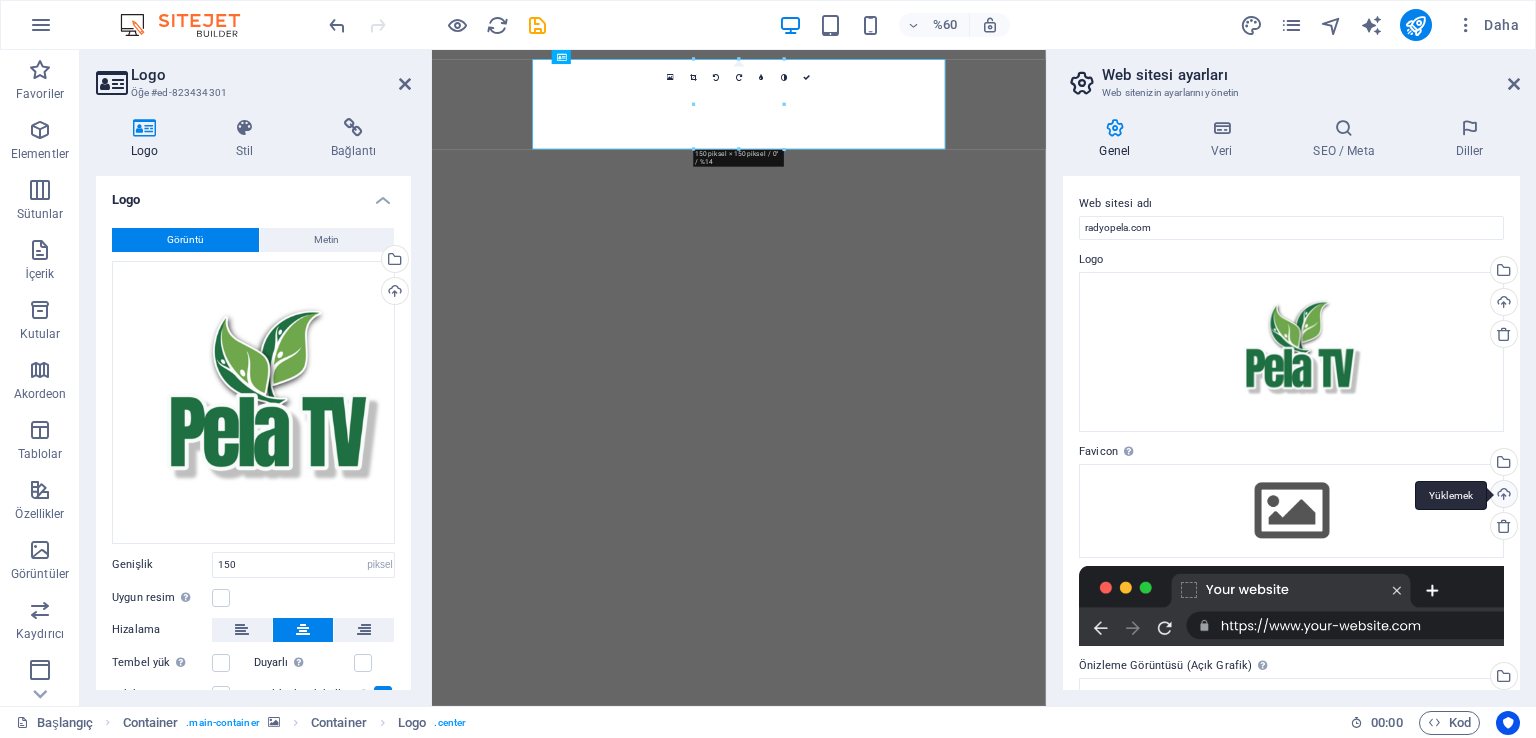 click on "Yüklemek" at bounding box center (1502, 496) 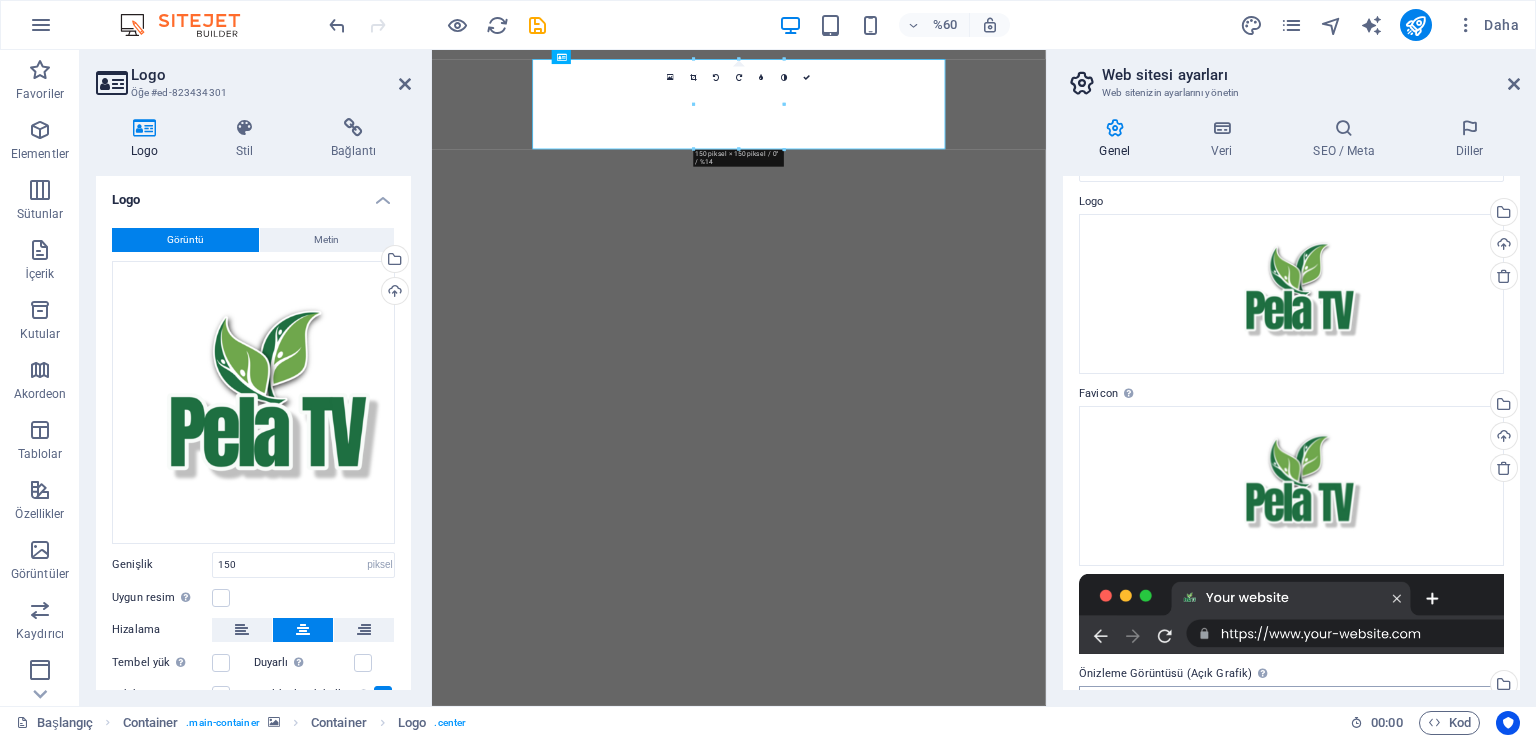 scroll, scrollTop: 0, scrollLeft: 0, axis: both 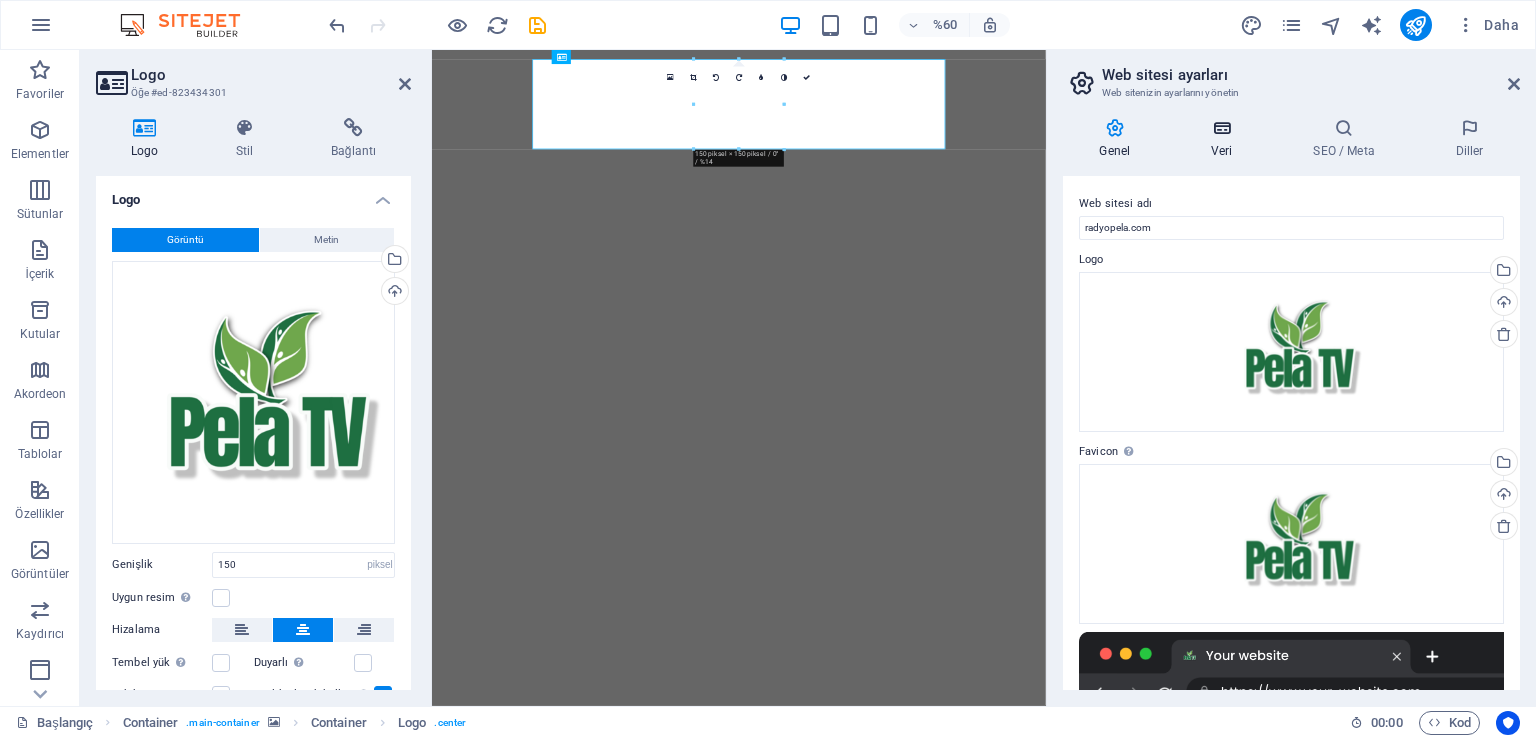 click at bounding box center (1222, 128) 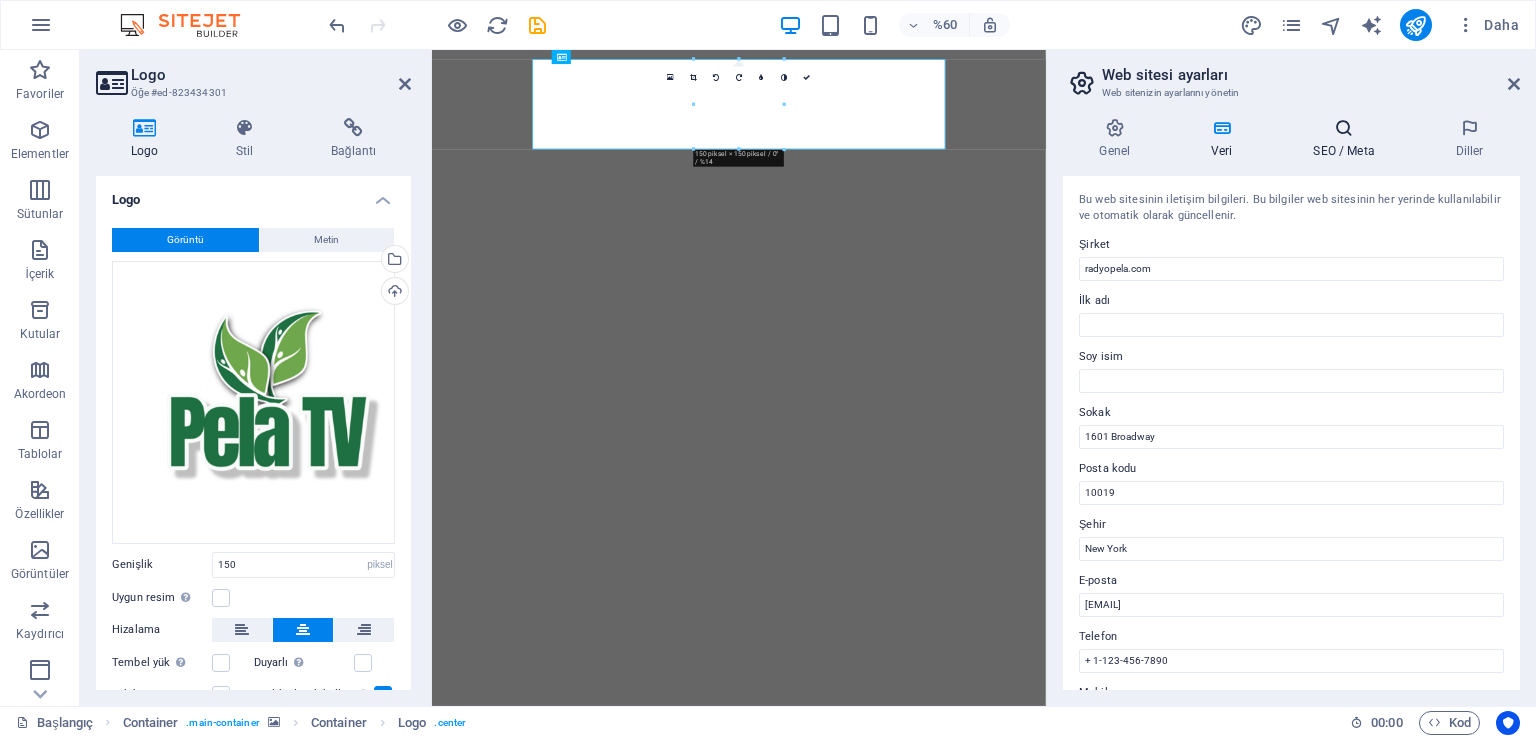 click on "SEO / Meta" at bounding box center [1343, 151] 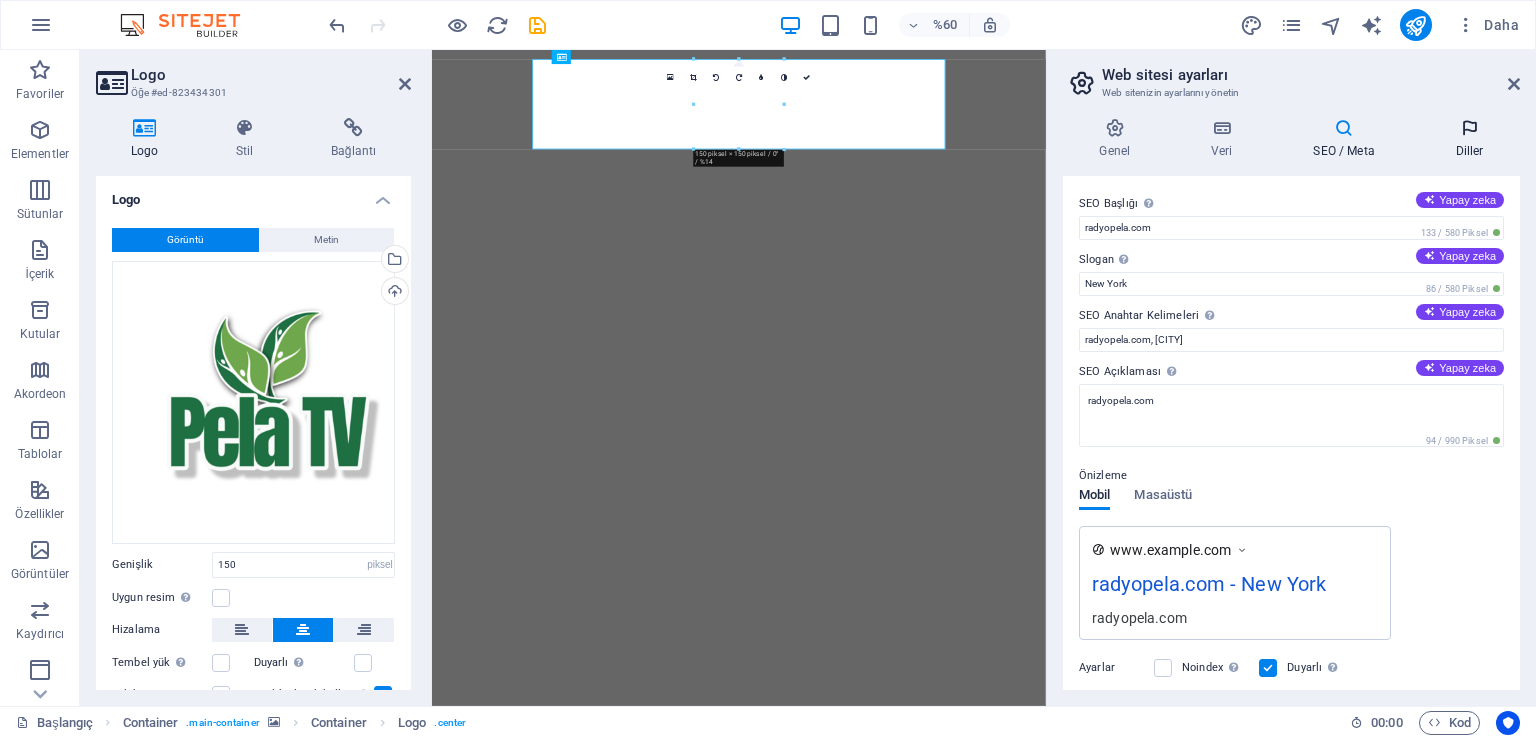 click on "Diller" at bounding box center [1469, 139] 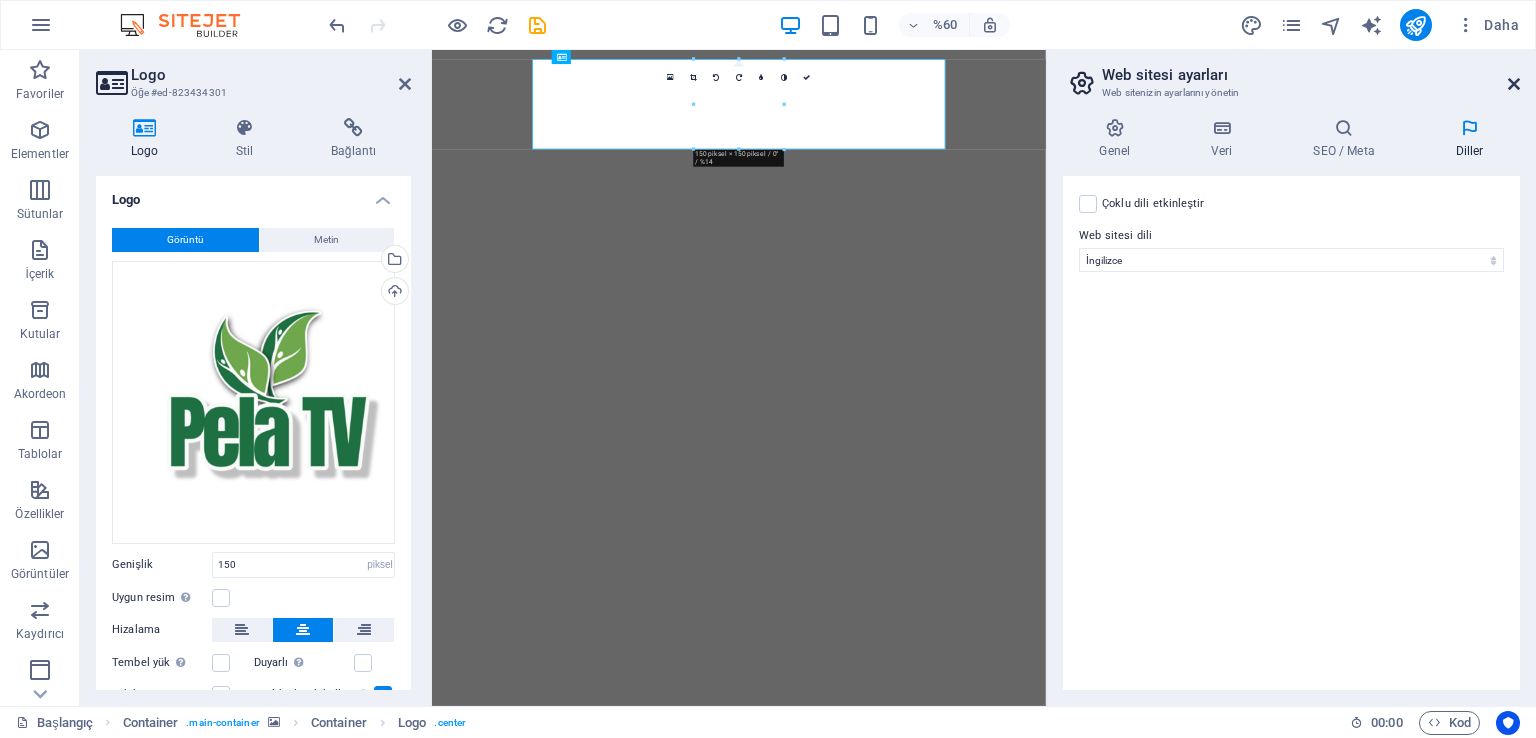 click at bounding box center [1514, 84] 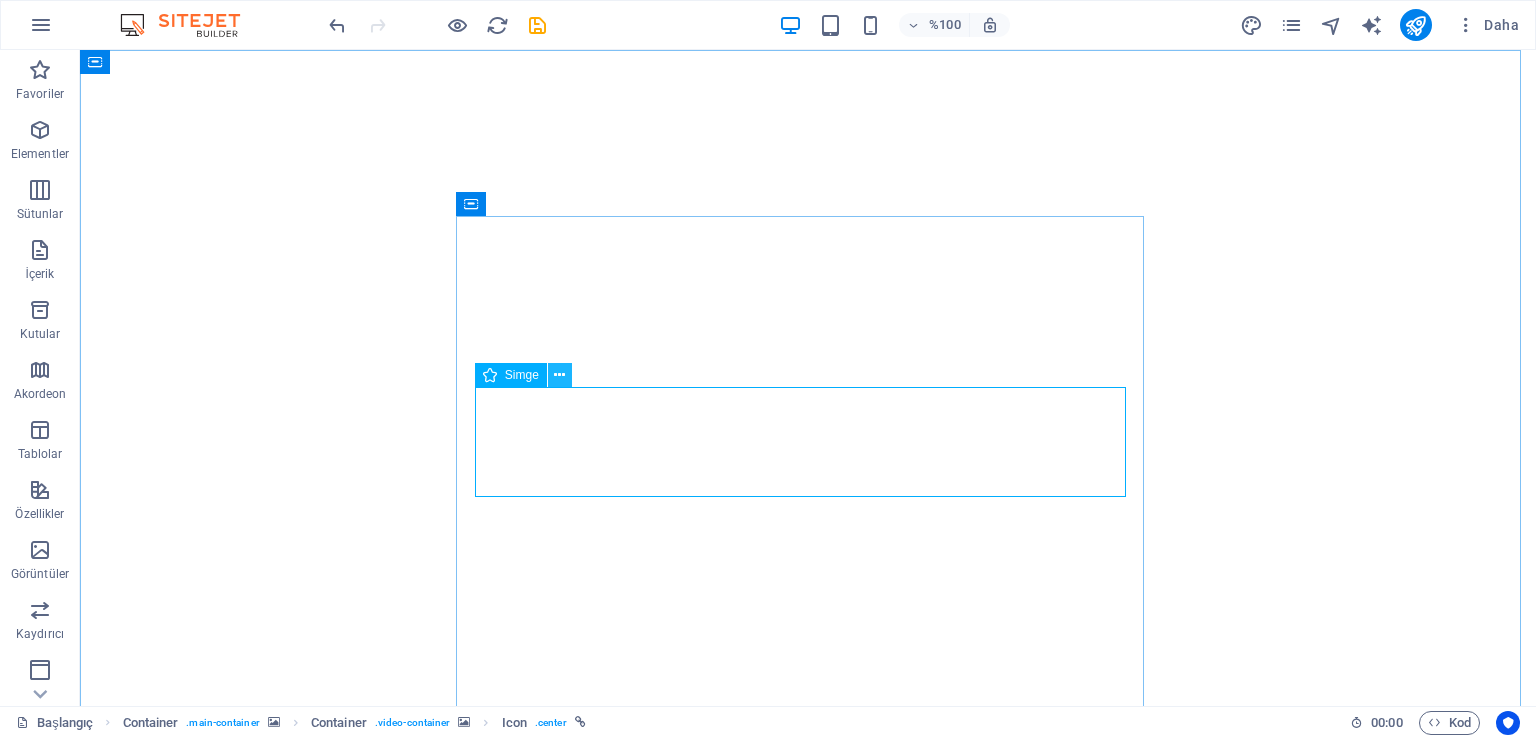 click on "Simge" at bounding box center (530, 375) 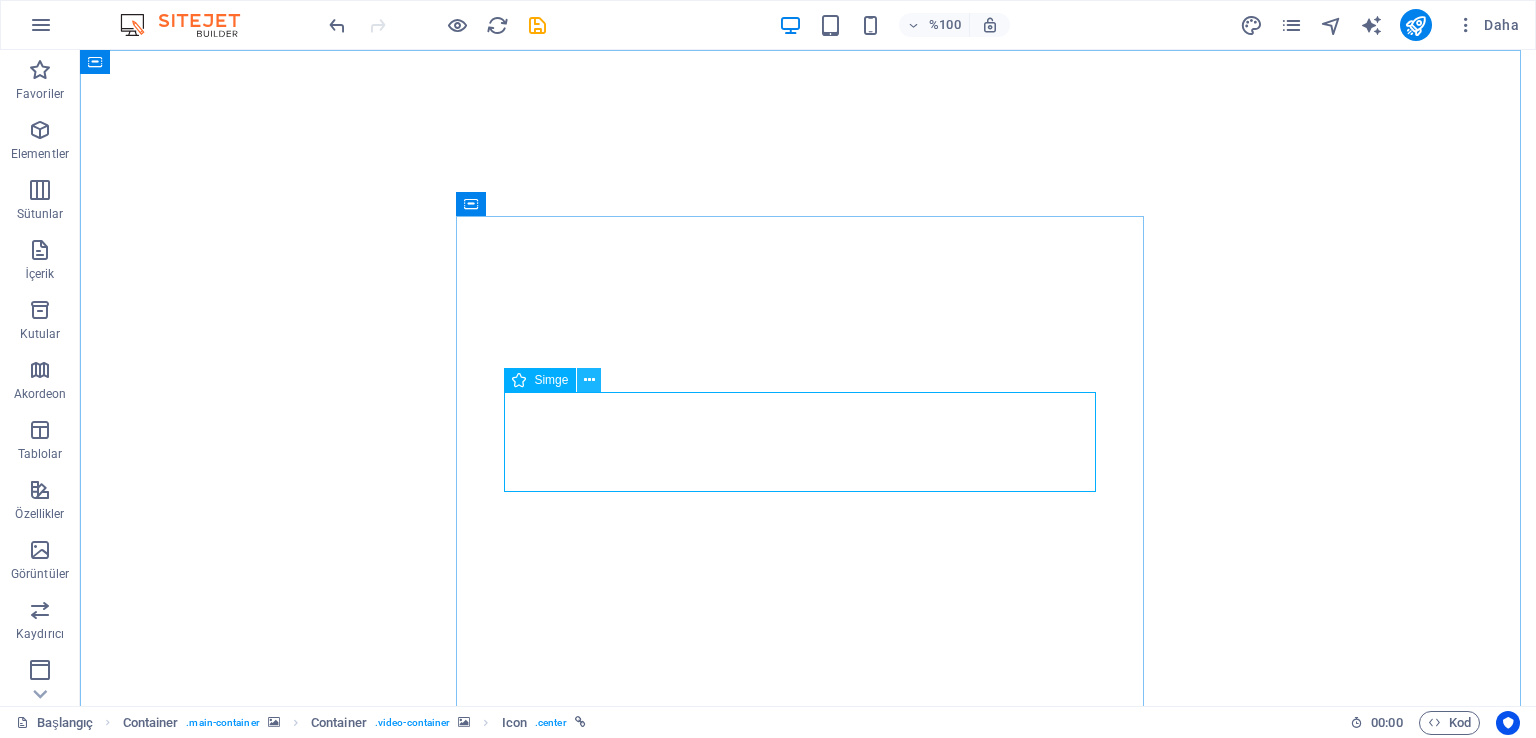 click at bounding box center [589, 380] 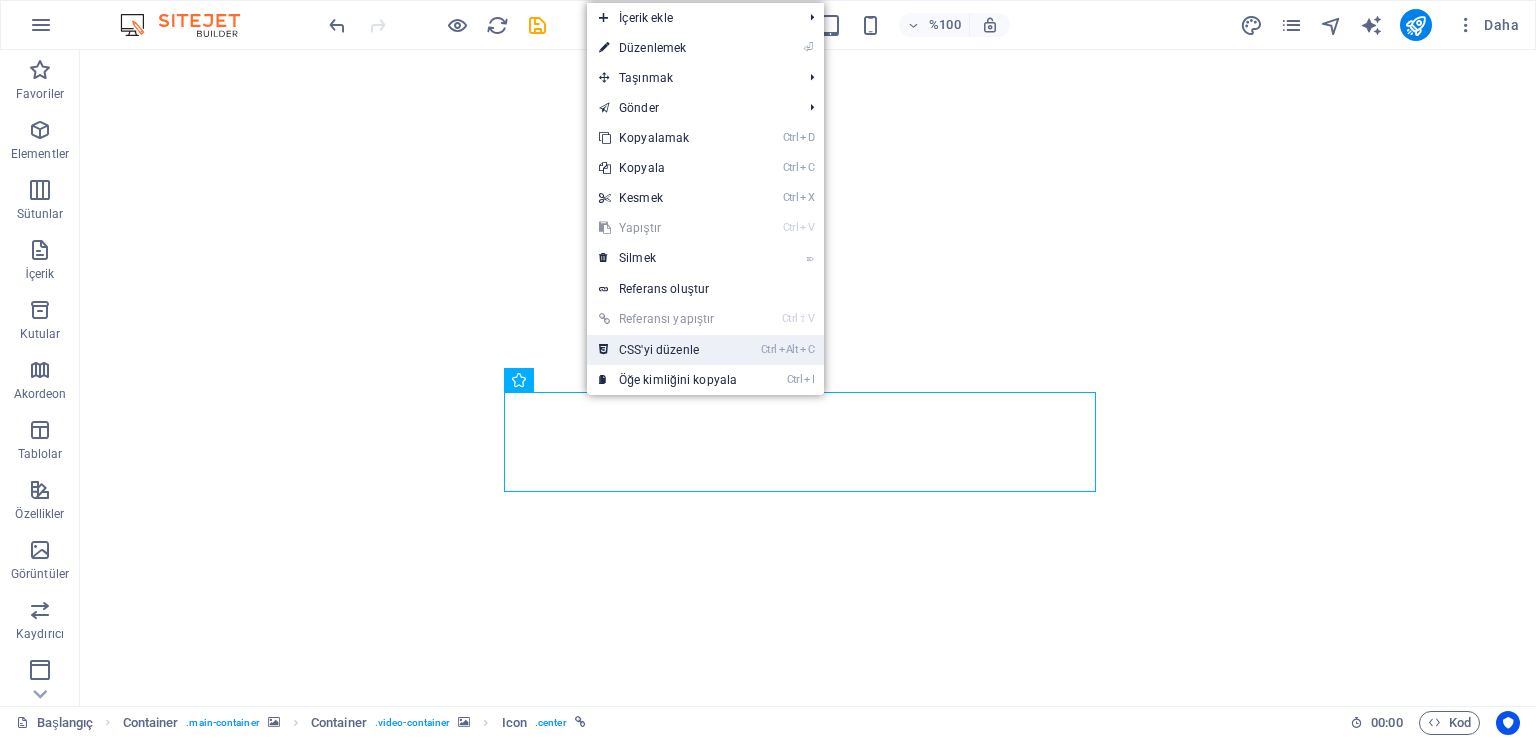 click on "Ctrl  Alt  C CSS'yi düzenle" at bounding box center [668, 350] 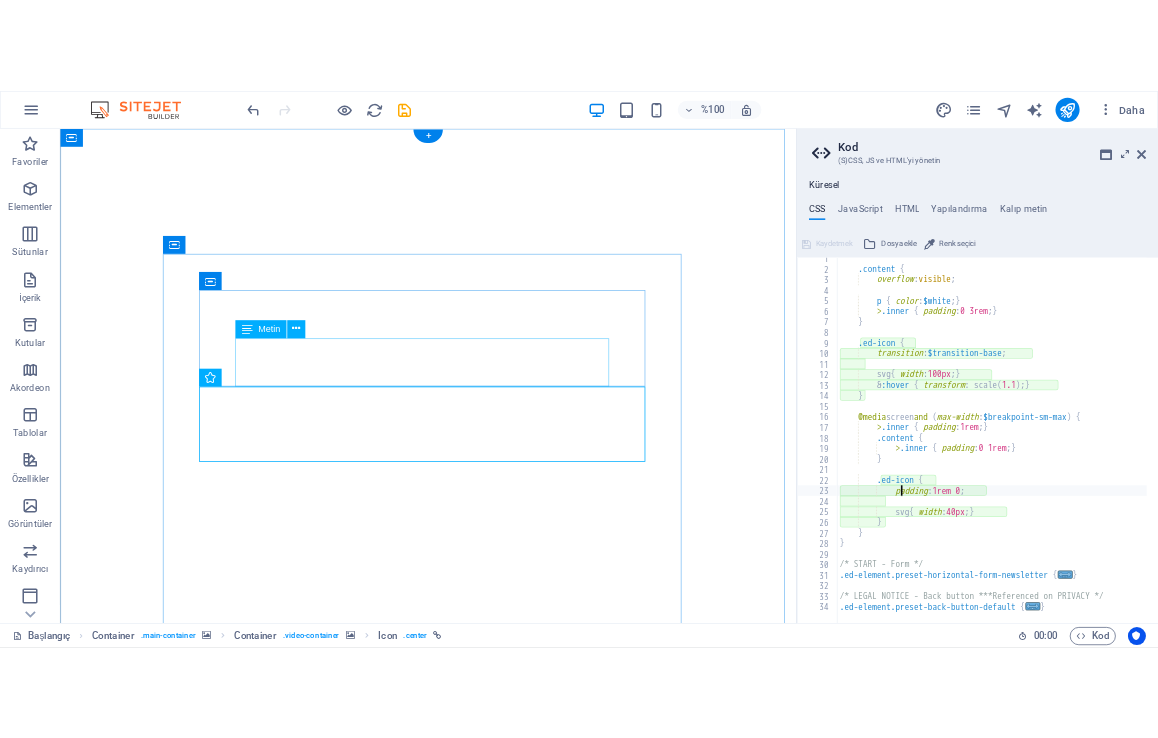 scroll, scrollTop: 760, scrollLeft: 0, axis: vertical 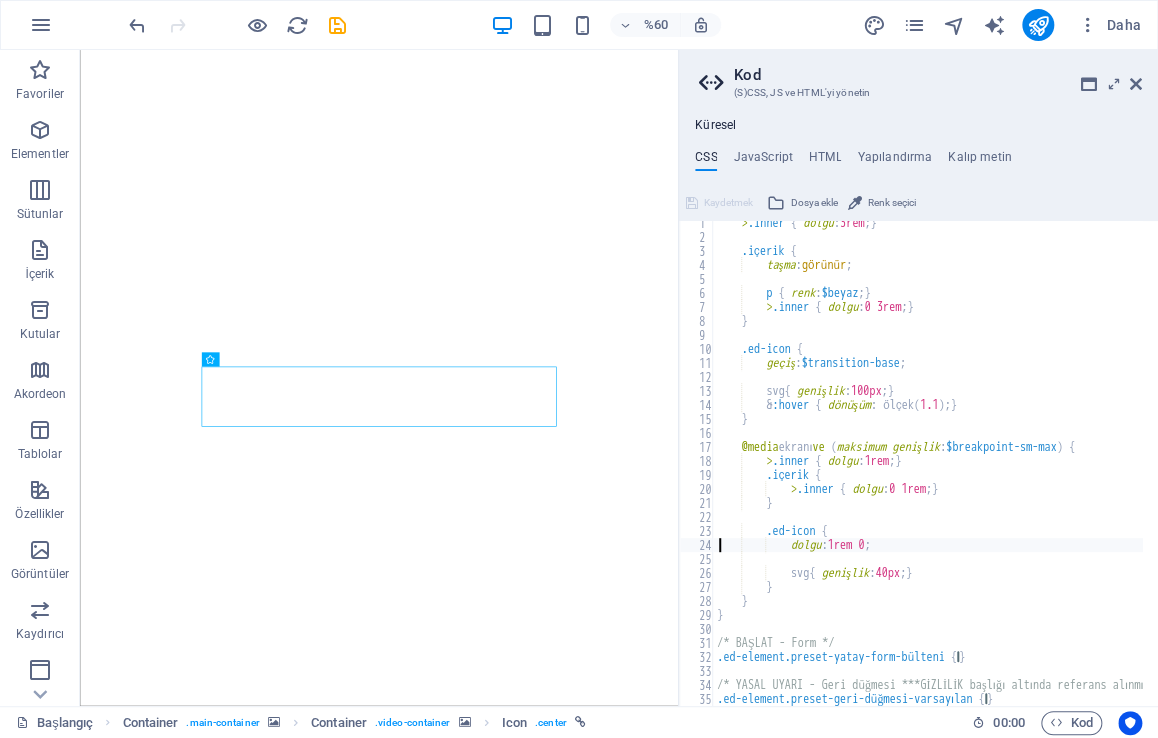 click on ">  .inner    {    dolgu  :  3rem  ;  }      .içerik    {           taşma  :  görünür  ;                p    {    renk  :  $beyaz  ;  }           >  .inner    {    dolgu  :  0    3rem  ;  }      }      .ed-icon    {           geçiş  :  $transition-base  ;                svg  {    genişlik  :  100px  ;  }           &  :hover    {    dönüşüm  : ölçek  (  1.1  )  ;  }      }      @media  ekranı  ve    (  maksimum genişlik  :  $breakpoint-sm-max  )    {           >  .inner    {    dolgu  :  1rem  ;  }           .içerik    {                >  .inner    {    dolgu  :  0    1rem  ;  }           }                .ed-icon    {                dolgu  :  1rem    0  ;                          svg  {    genişlik  :  40px  ;  }           }      } } /* BAŞLAT - Form */ .ed-element.preset-yatay-form-bülteni    { ... } /* YASAL UYARI - Geri düğmesi ***GİZLİLİK başlığı altında referans alınmıştır */ .ed-element.preset-geri-düğmesi-varsayılan    { ... }" at bounding box center (928, 472) 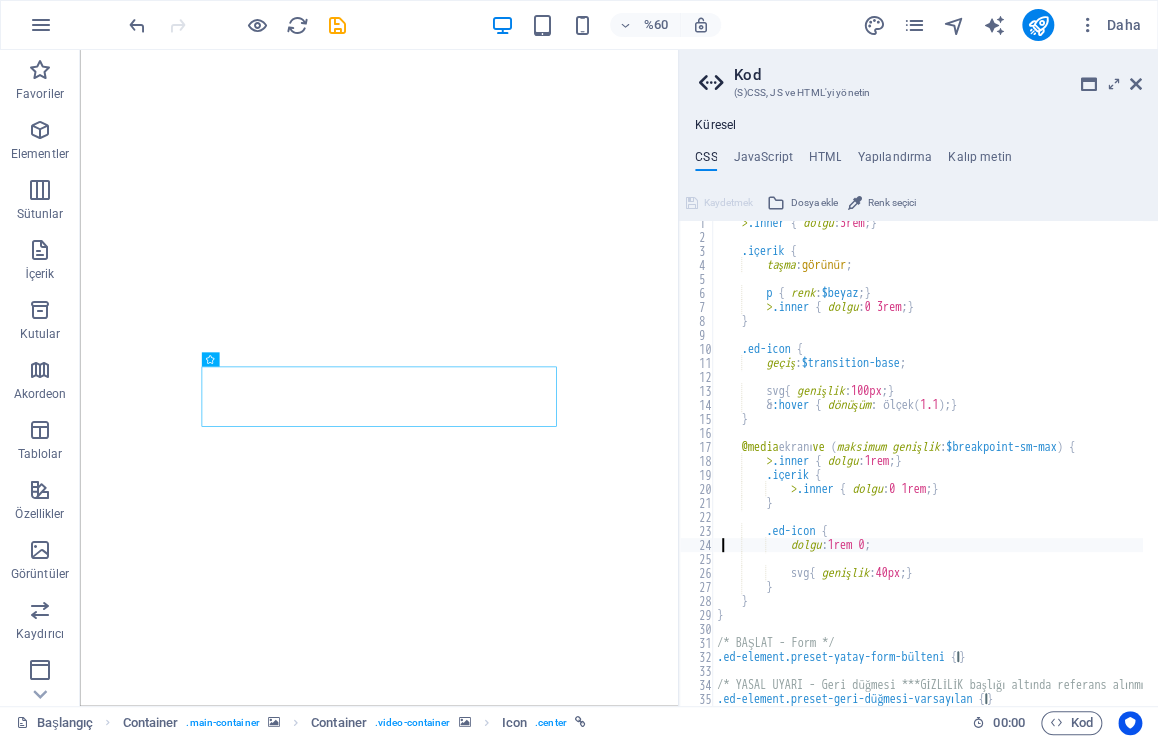 paste on "<iframe allowfullscreen src="https://tv191.radyotelekom.com.tr/server-stream-video-widget/ouulfodt" height="100%" width="100%" frameBorder="0"></iframe>" 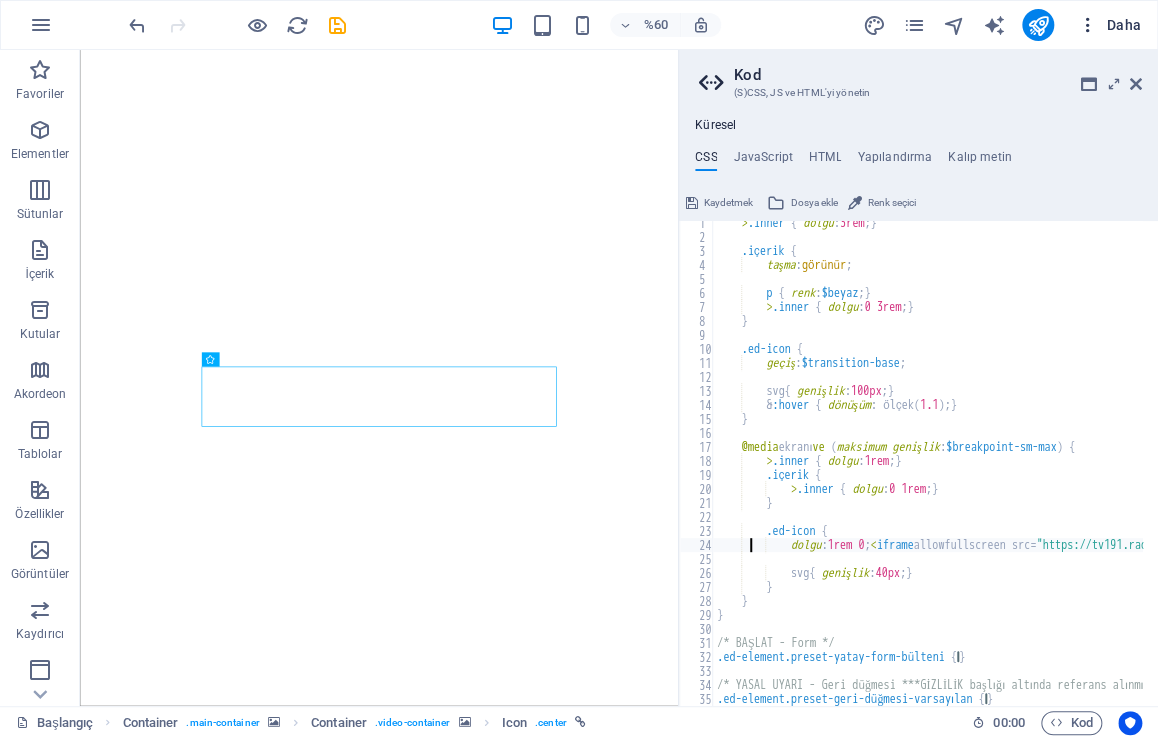 click at bounding box center [1088, 25] 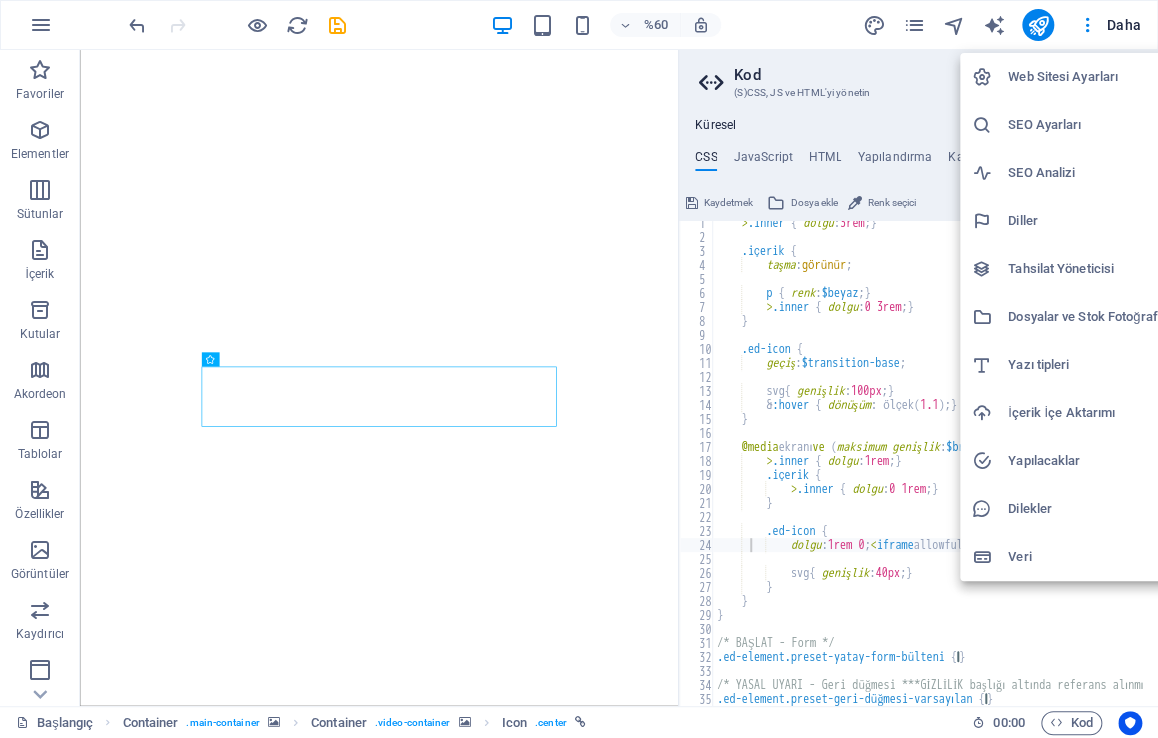 click at bounding box center (579, 369) 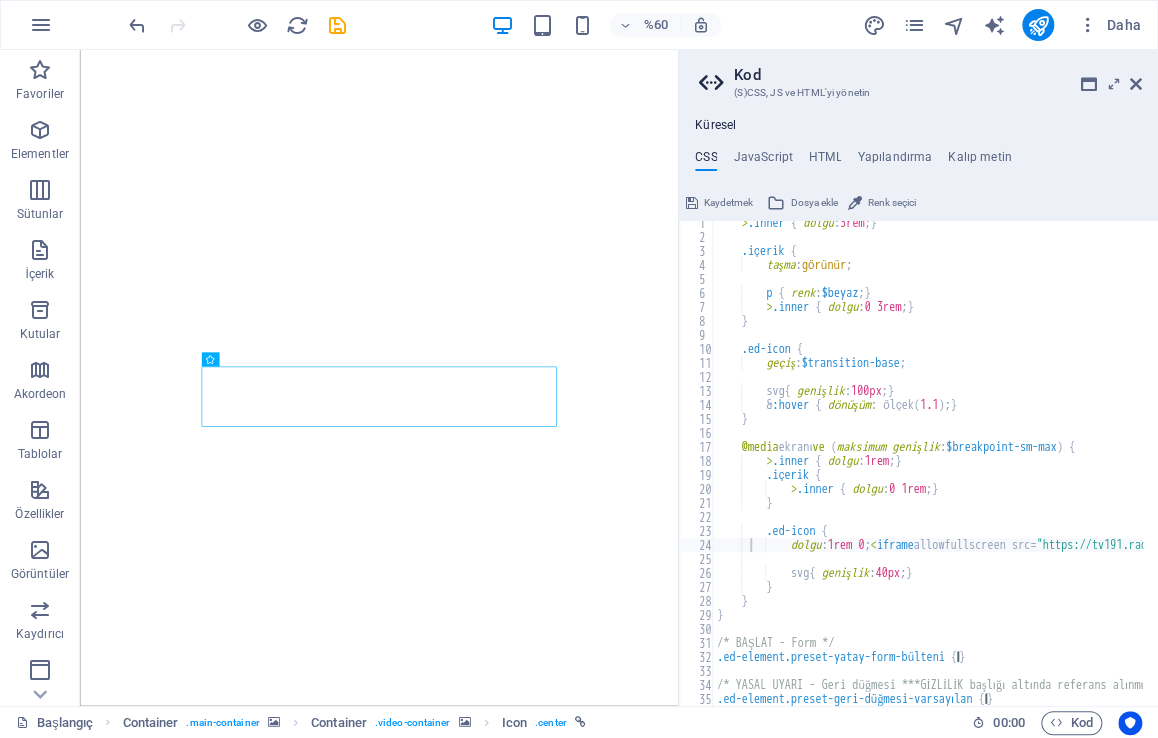 type 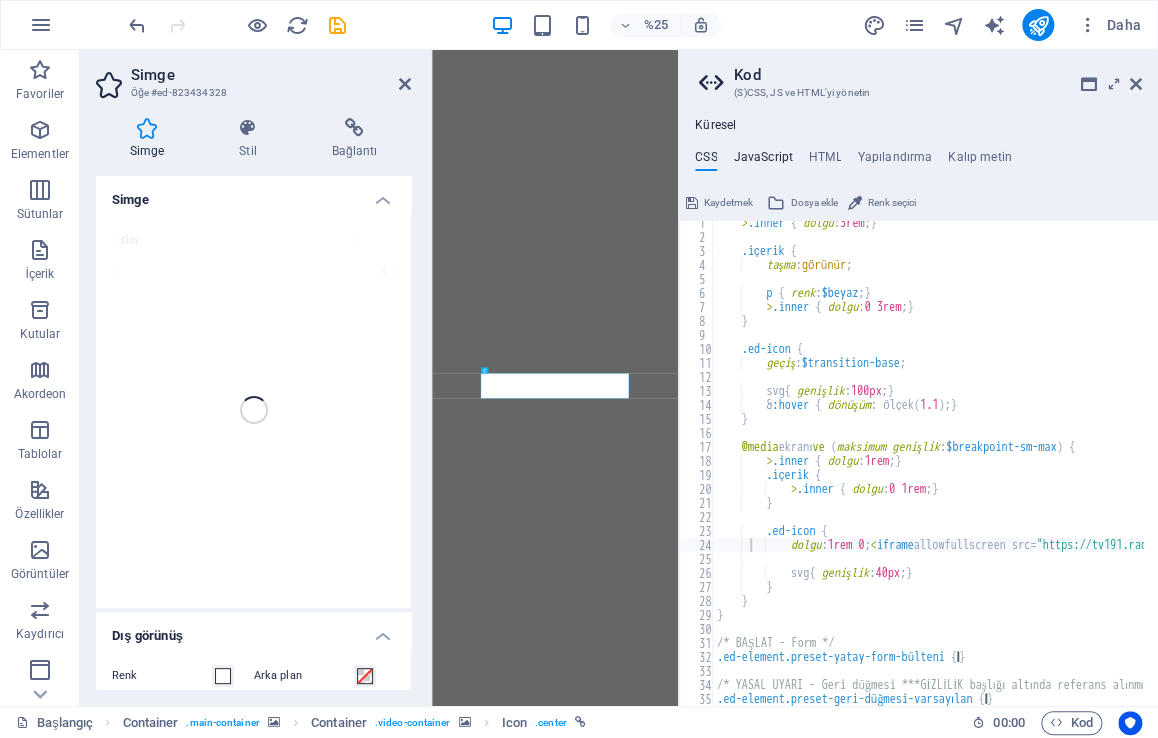 click on "JavaScript" at bounding box center (762, 161) 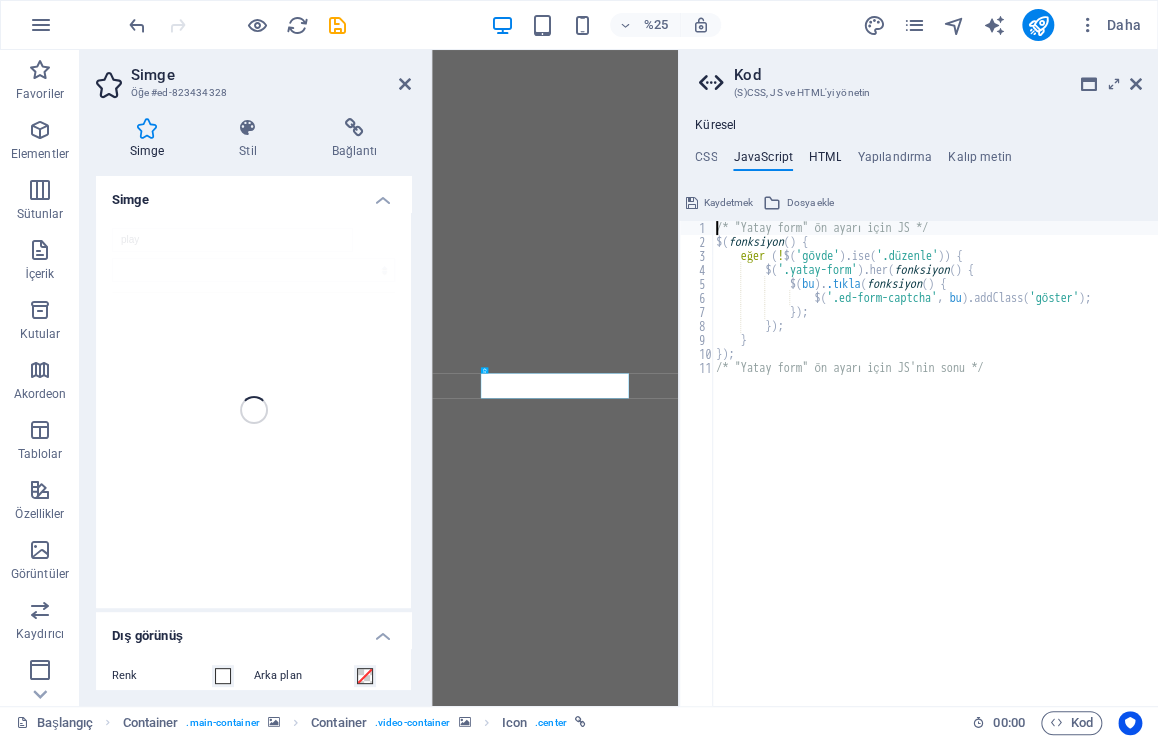click on "HTML" at bounding box center [825, 157] 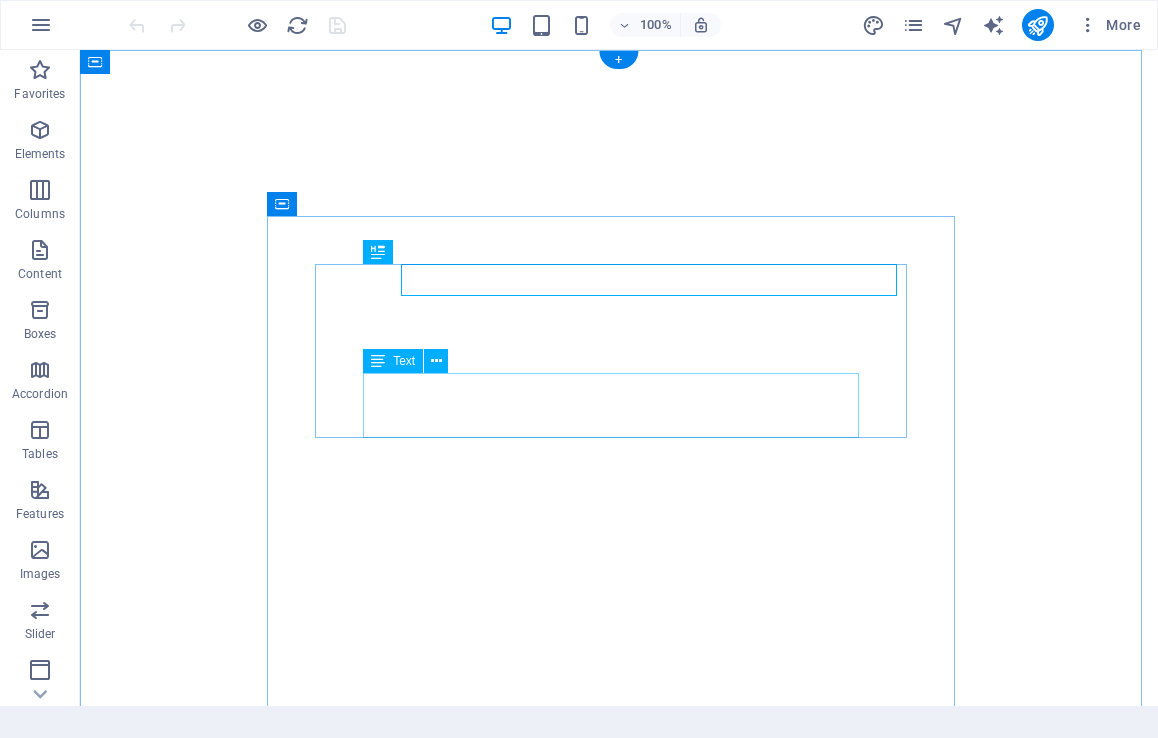 scroll, scrollTop: 0, scrollLeft: 0, axis: both 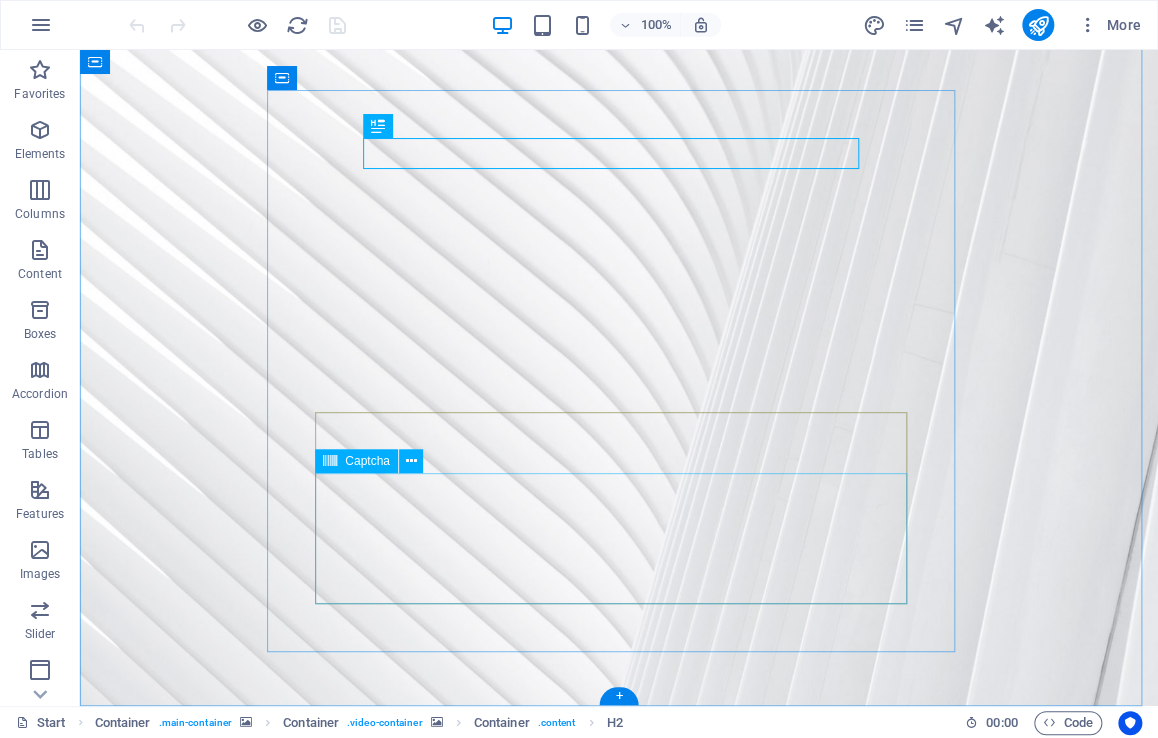click on "Unreadable? Load new" 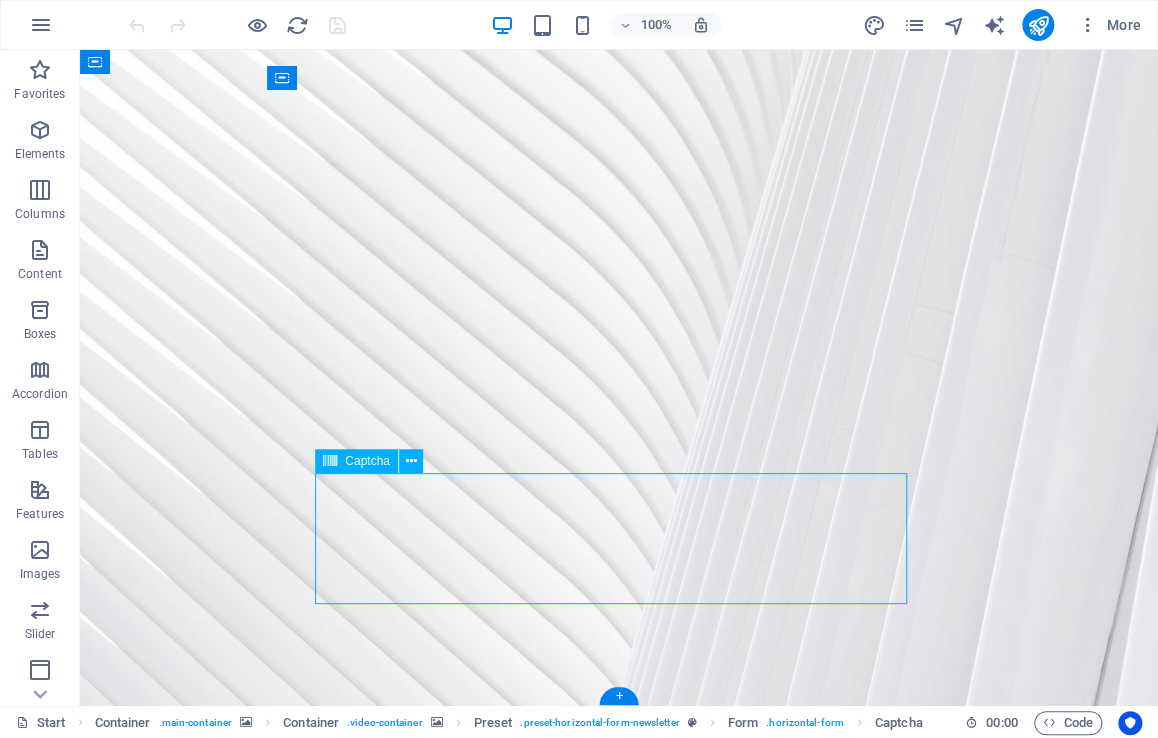 scroll, scrollTop: 0, scrollLeft: 0, axis: both 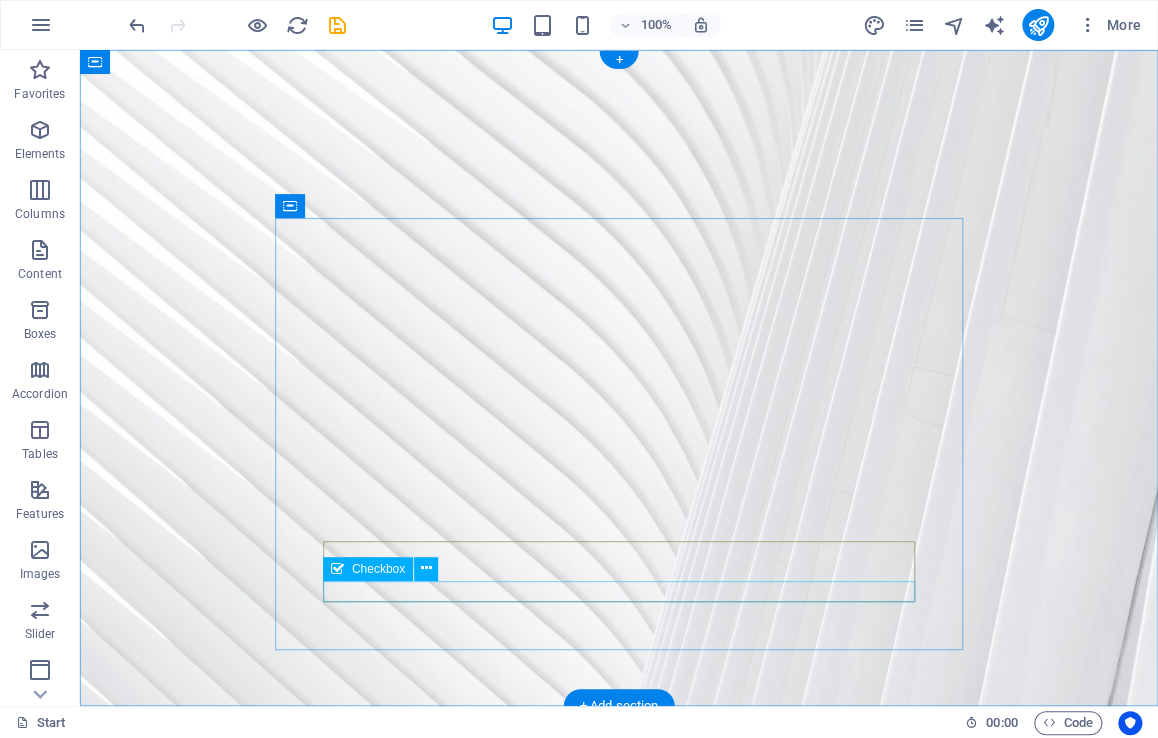 click on "I have read and understand the privacy policy." 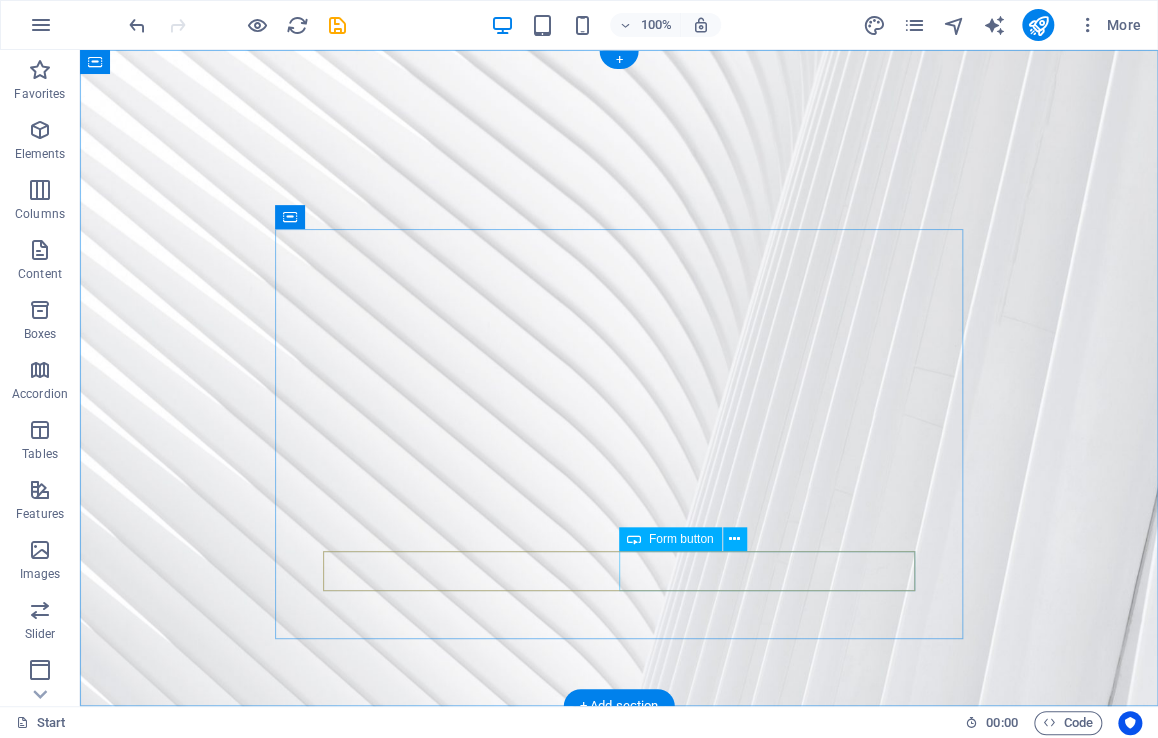 click on "Let me know!" 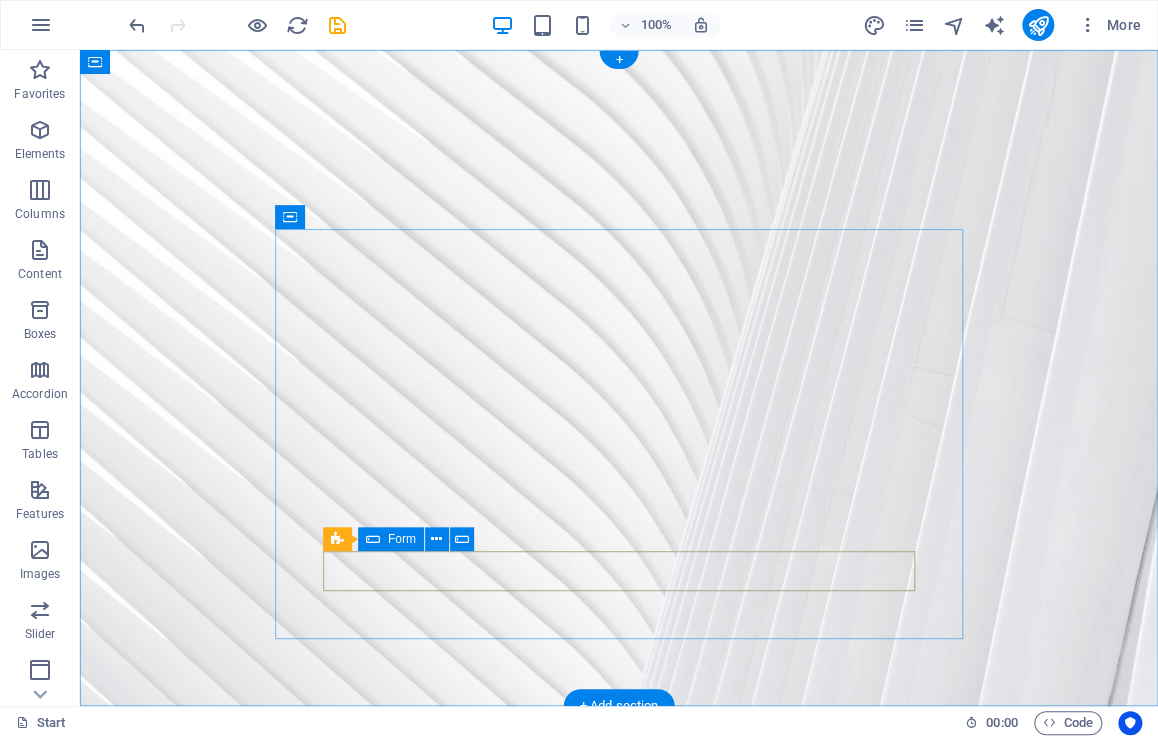 click 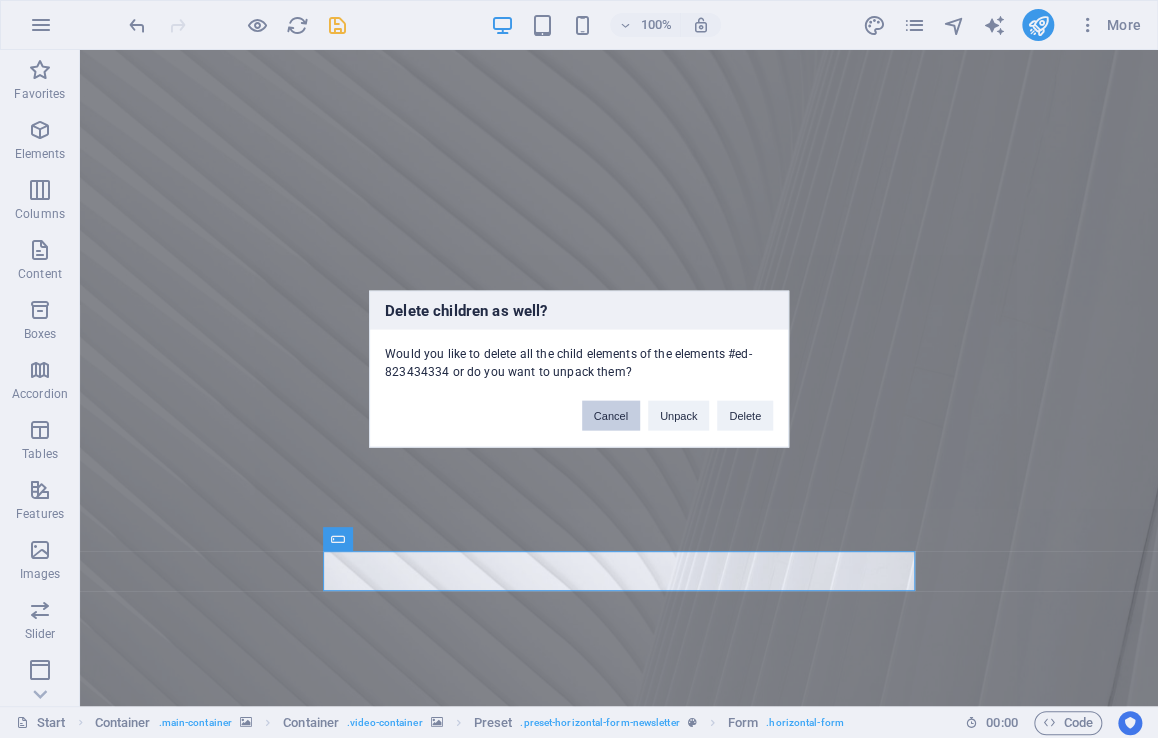 drag, startPoint x: 628, startPoint y: 414, endPoint x: 548, endPoint y: 373, distance: 89.89438 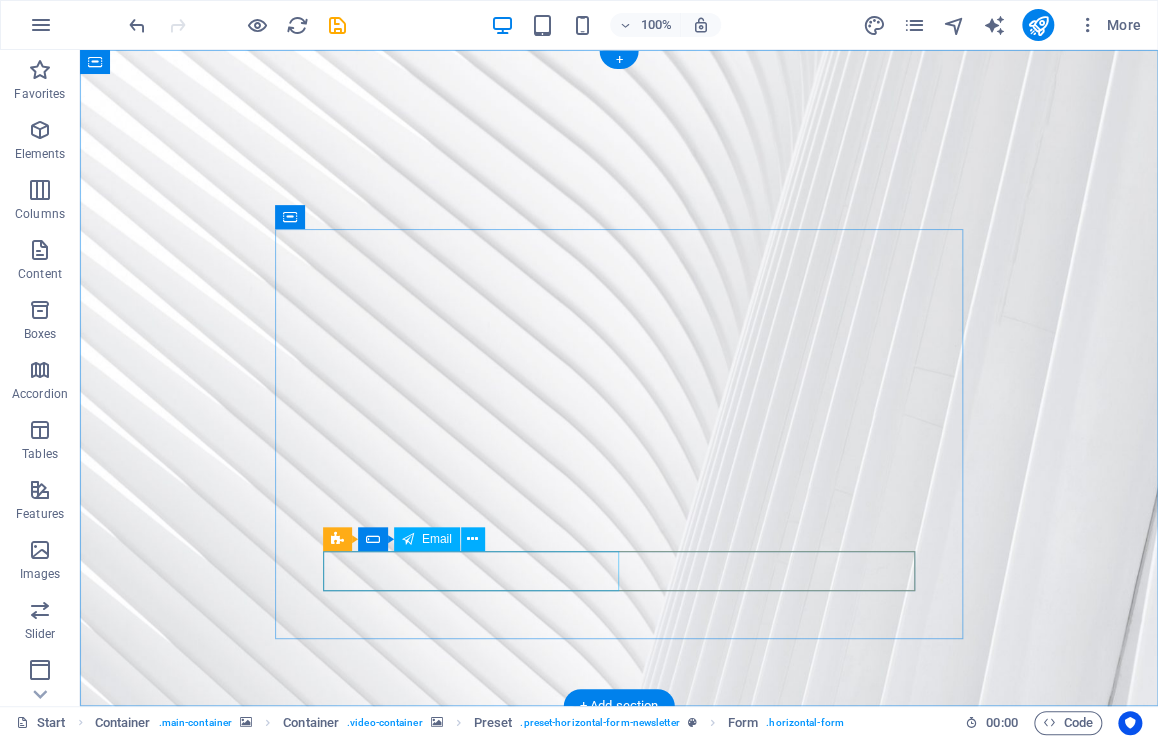 click 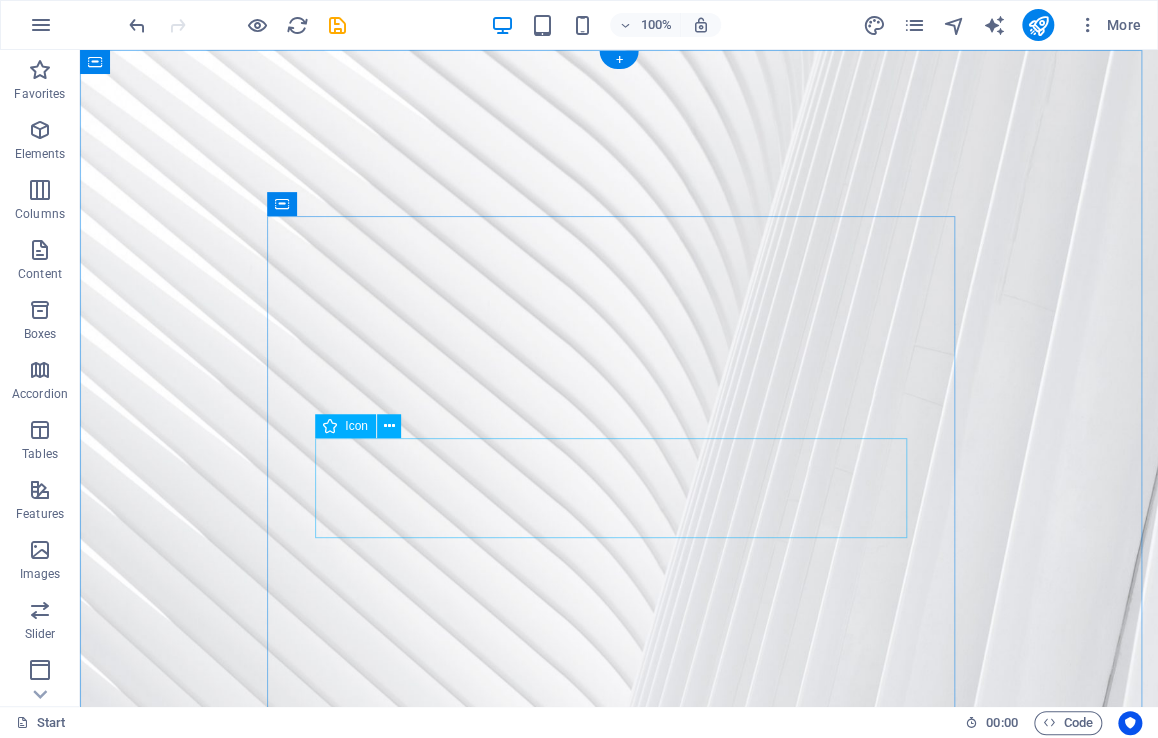 scroll, scrollTop: 110, scrollLeft: 0, axis: vertical 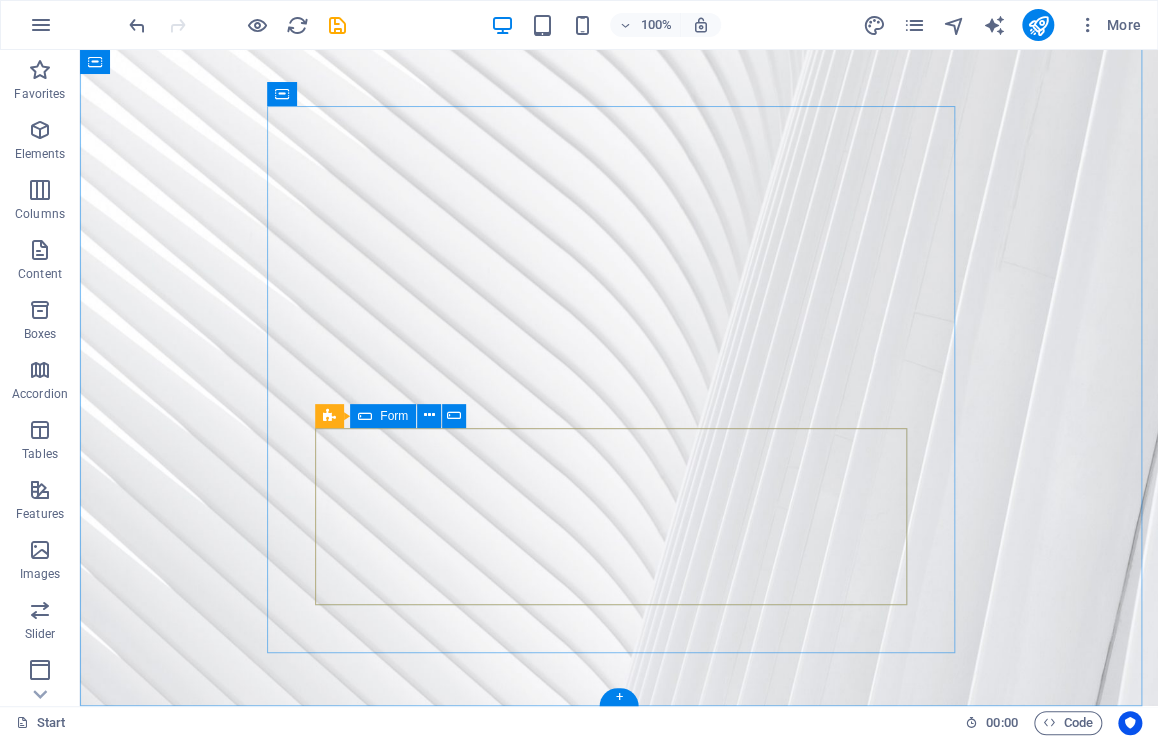 click on "Add elements" 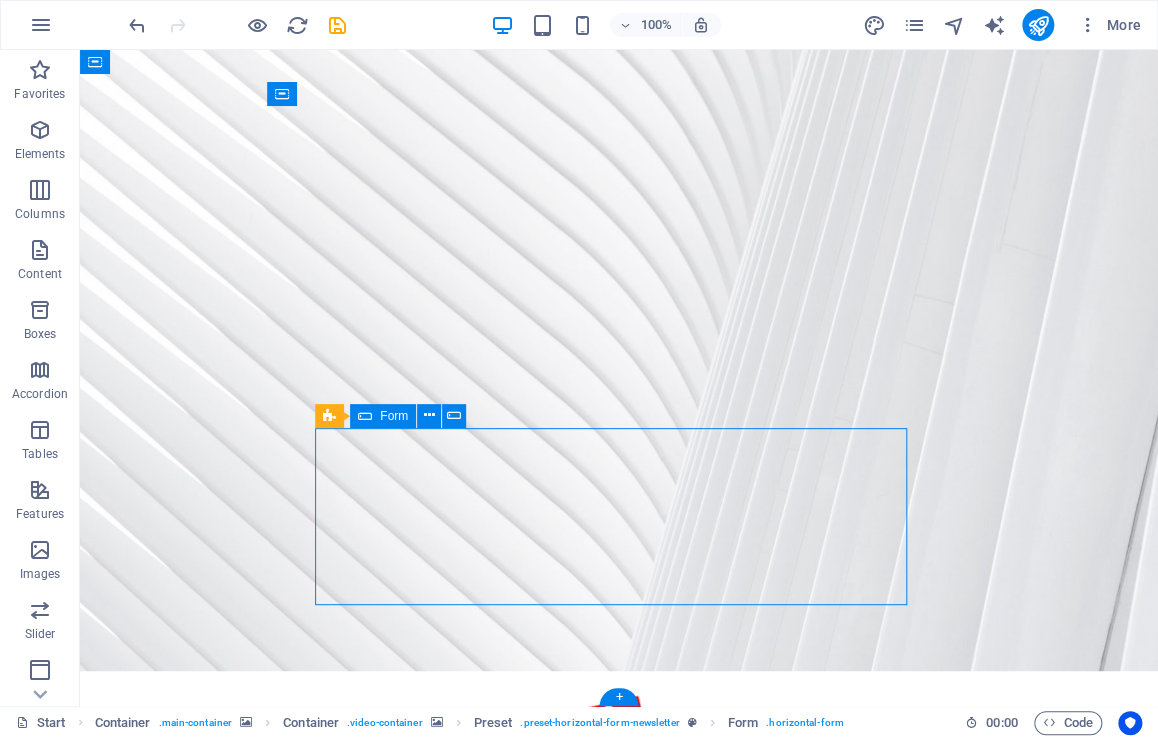 scroll, scrollTop: 74, scrollLeft: 0, axis: vertical 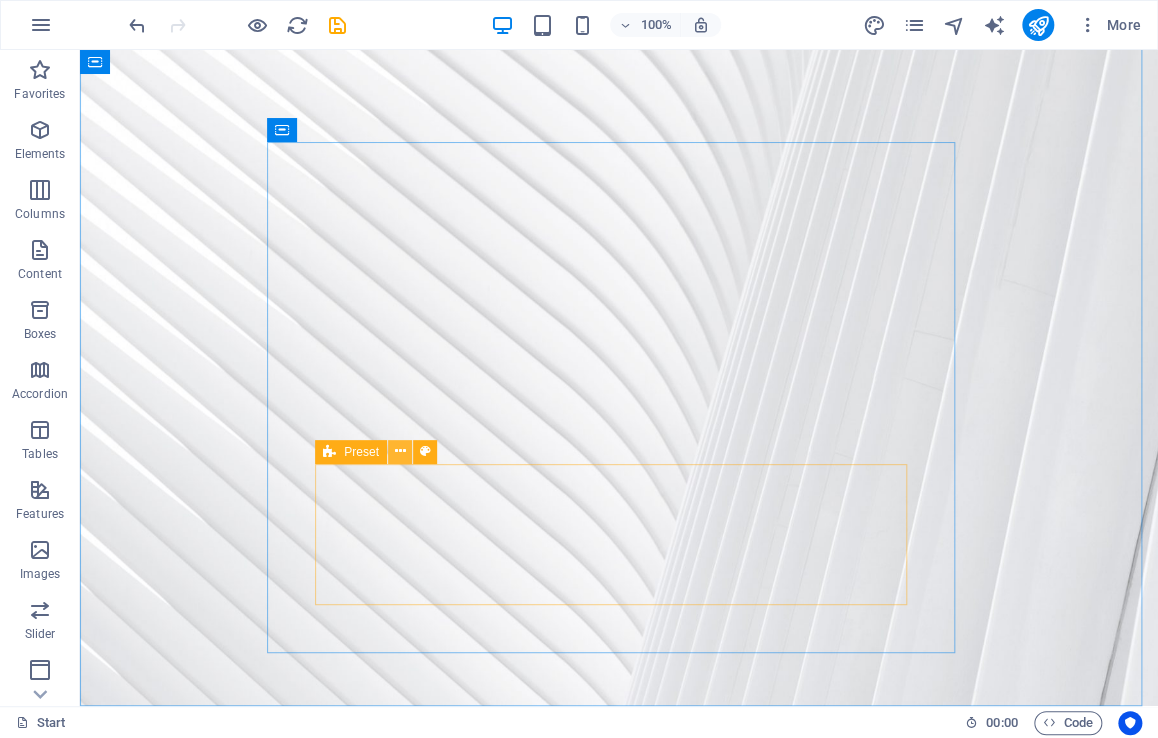 click at bounding box center [399, 451] 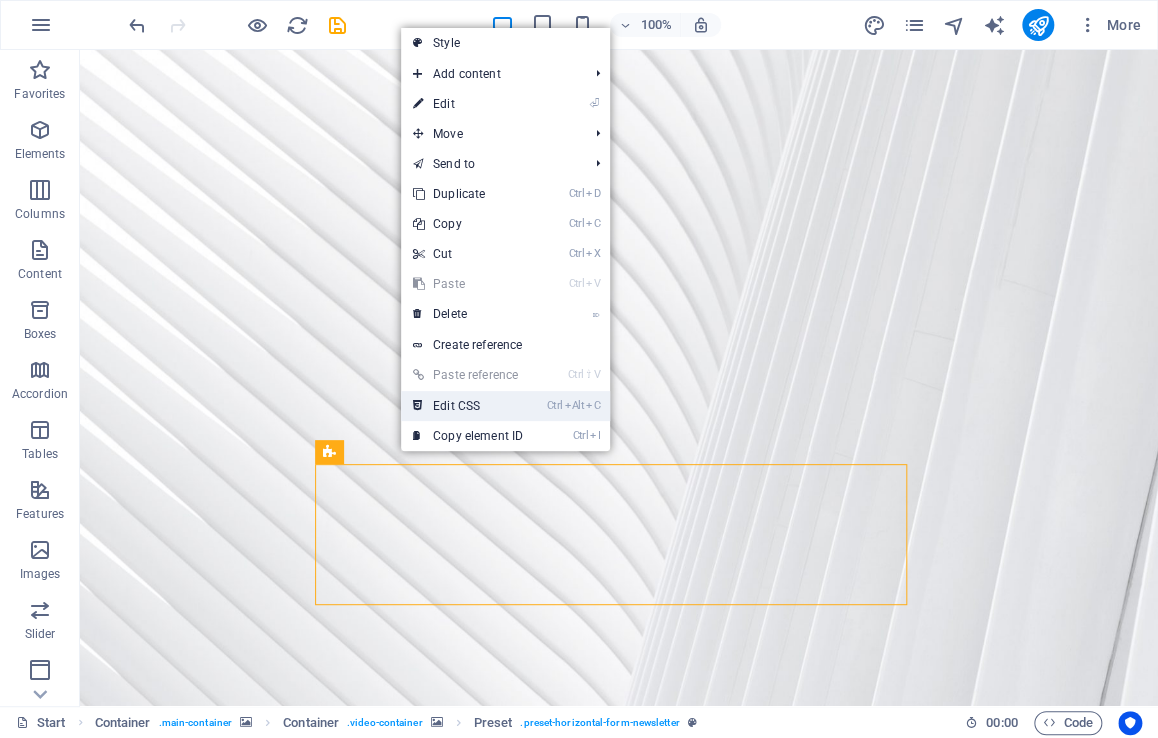 click on "Ctrl Alt C  Edit CSS" at bounding box center [468, 406] 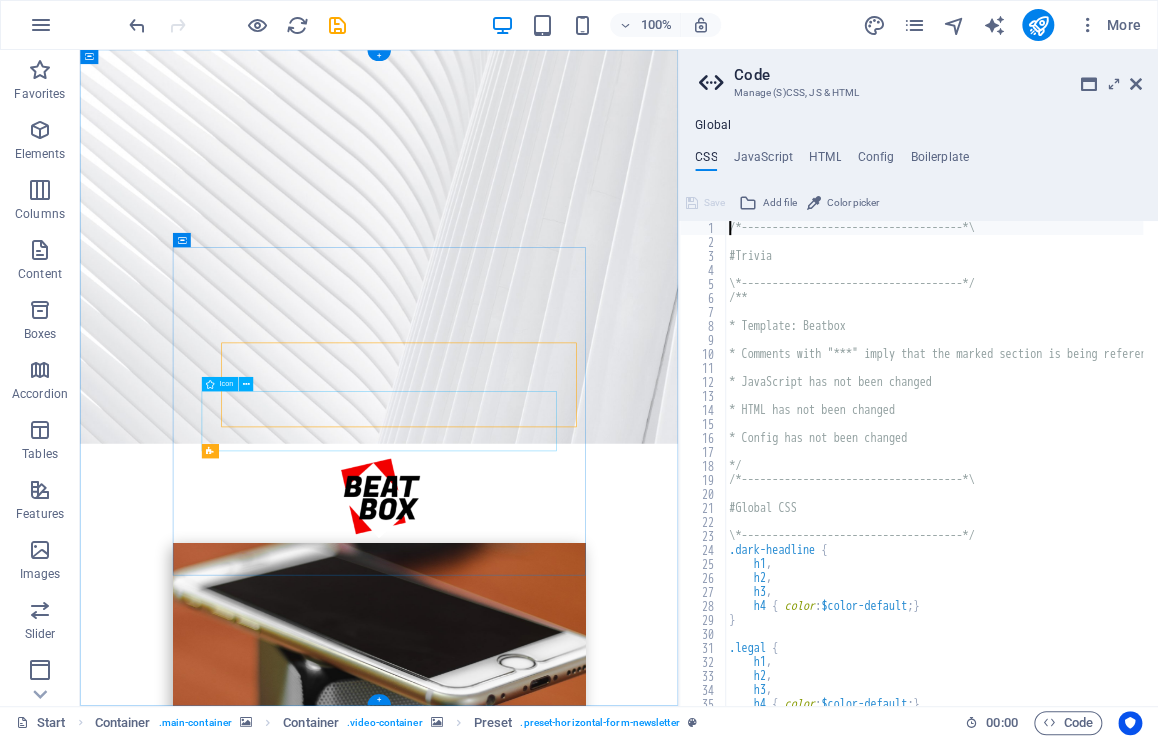 scroll, scrollTop: 0, scrollLeft: 0, axis: both 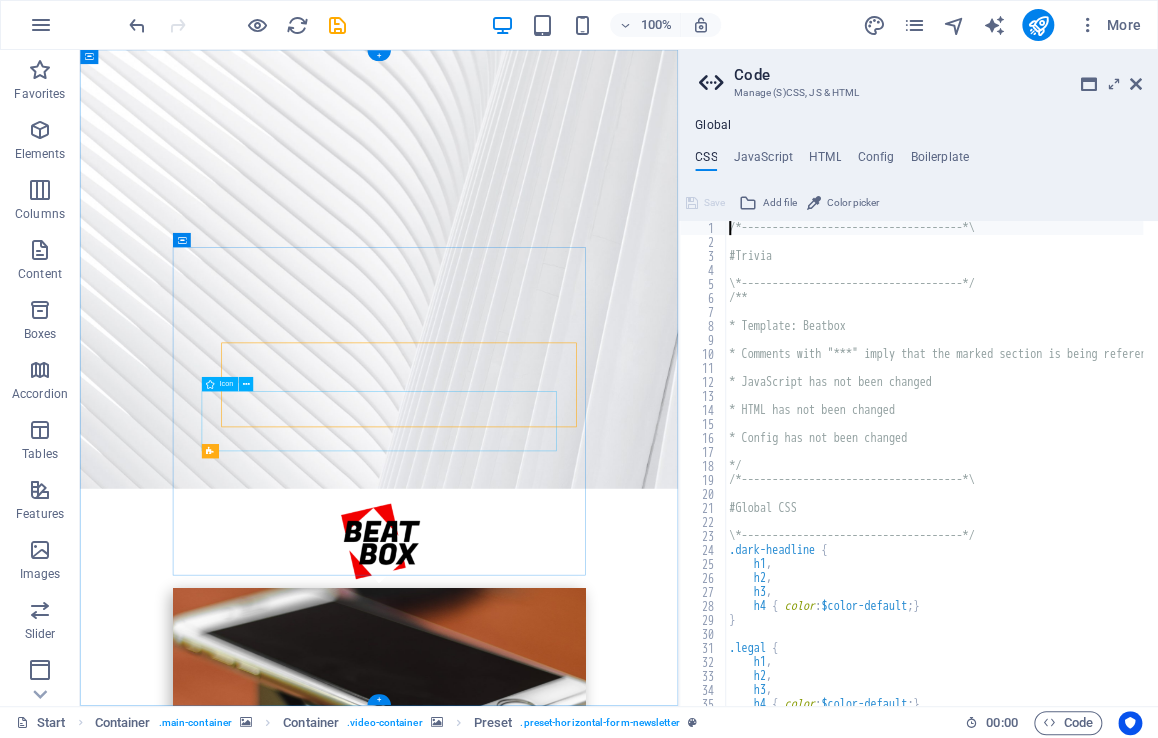 type on "@include horizontal-form(" 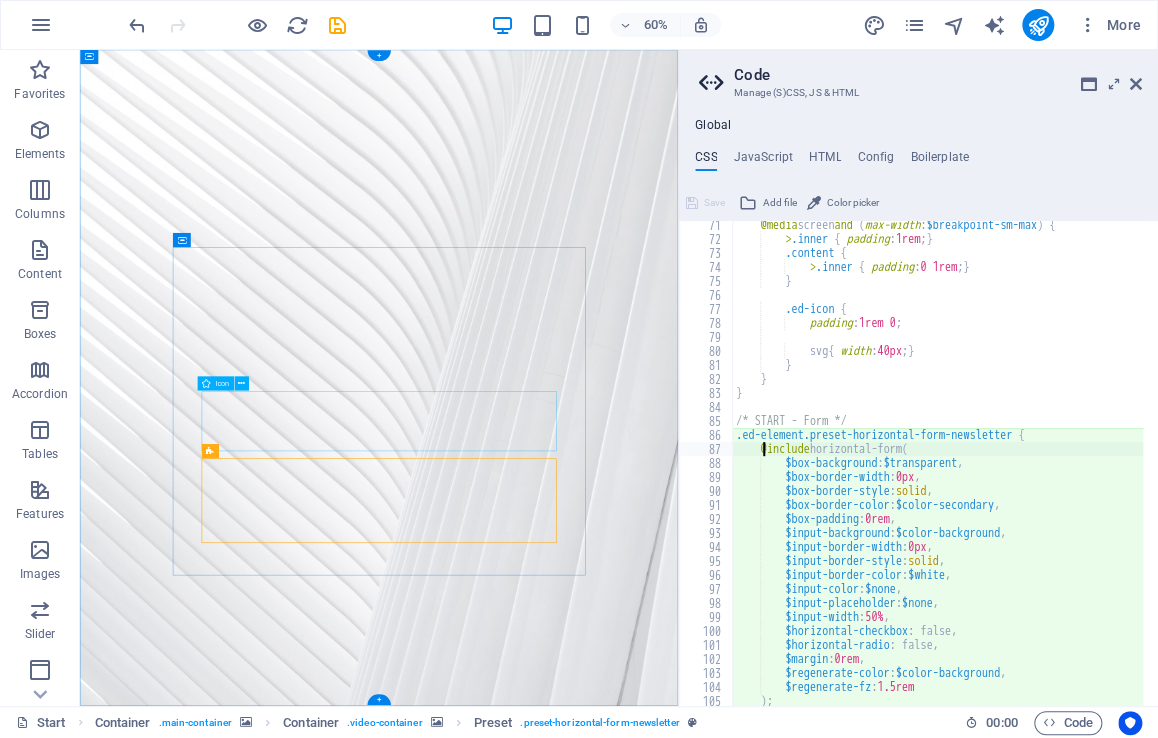 scroll, scrollTop: 983, scrollLeft: 0, axis: vertical 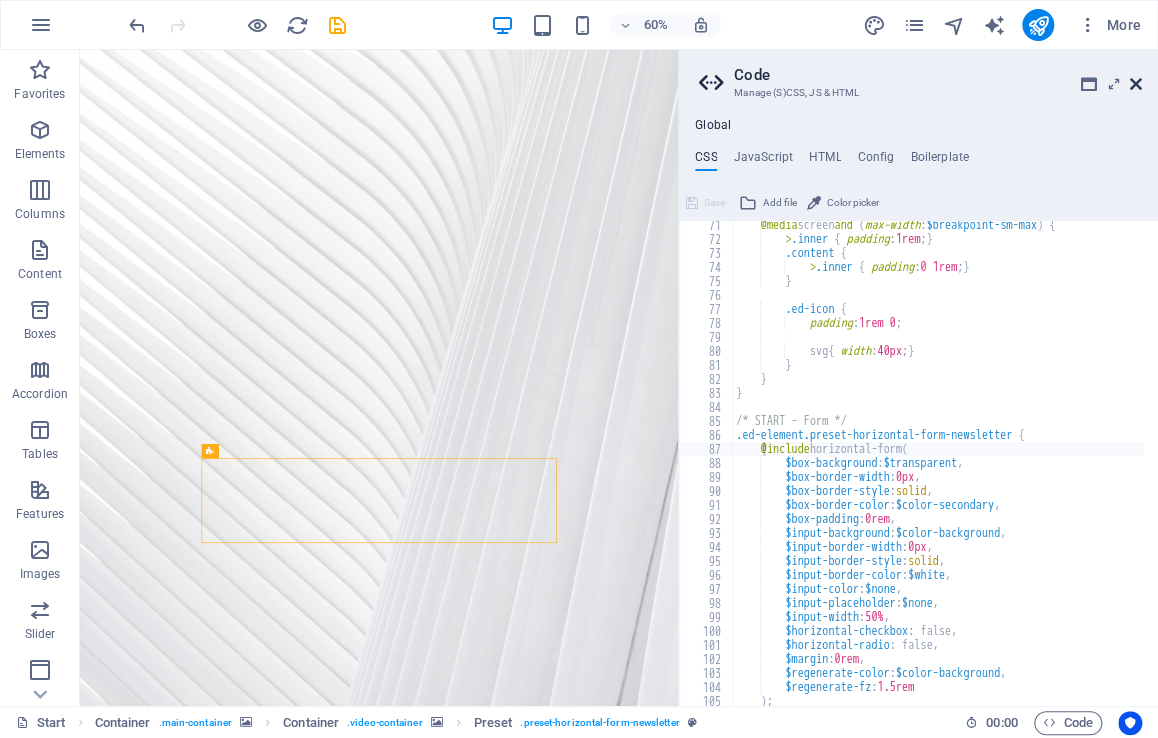 drag, startPoint x: 1134, startPoint y: 86, endPoint x: 1052, endPoint y: 37, distance: 95.524864 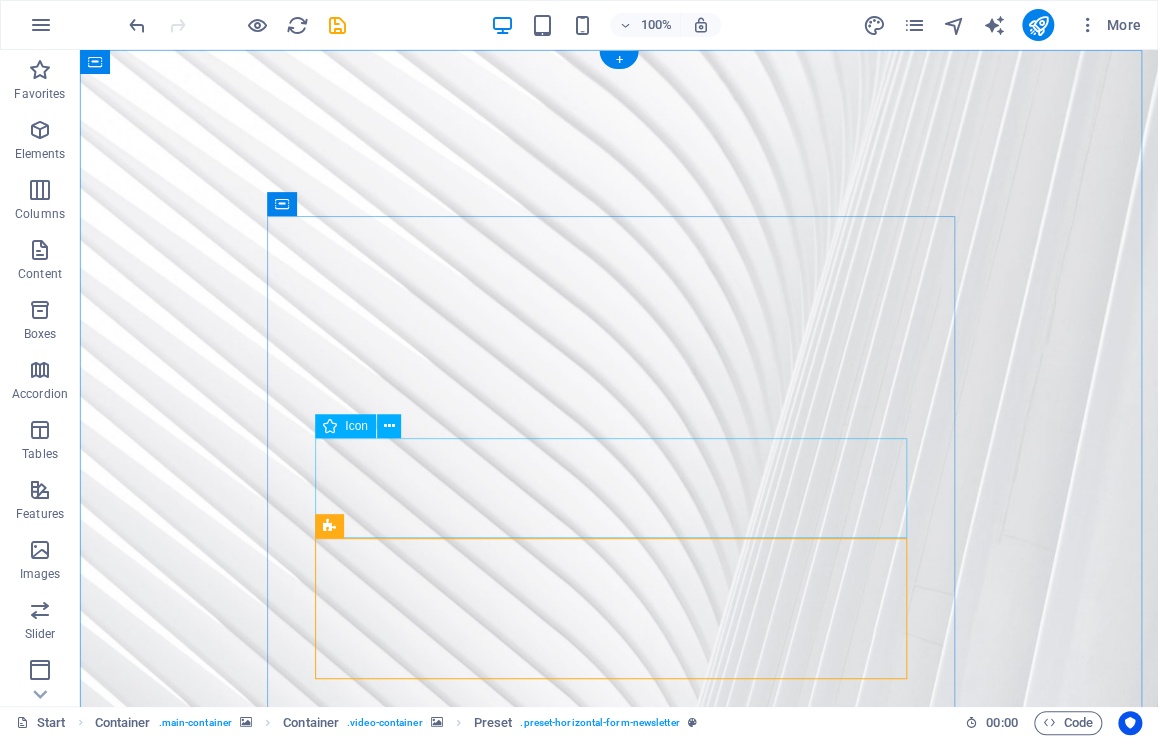click at bounding box center [618, 2130] 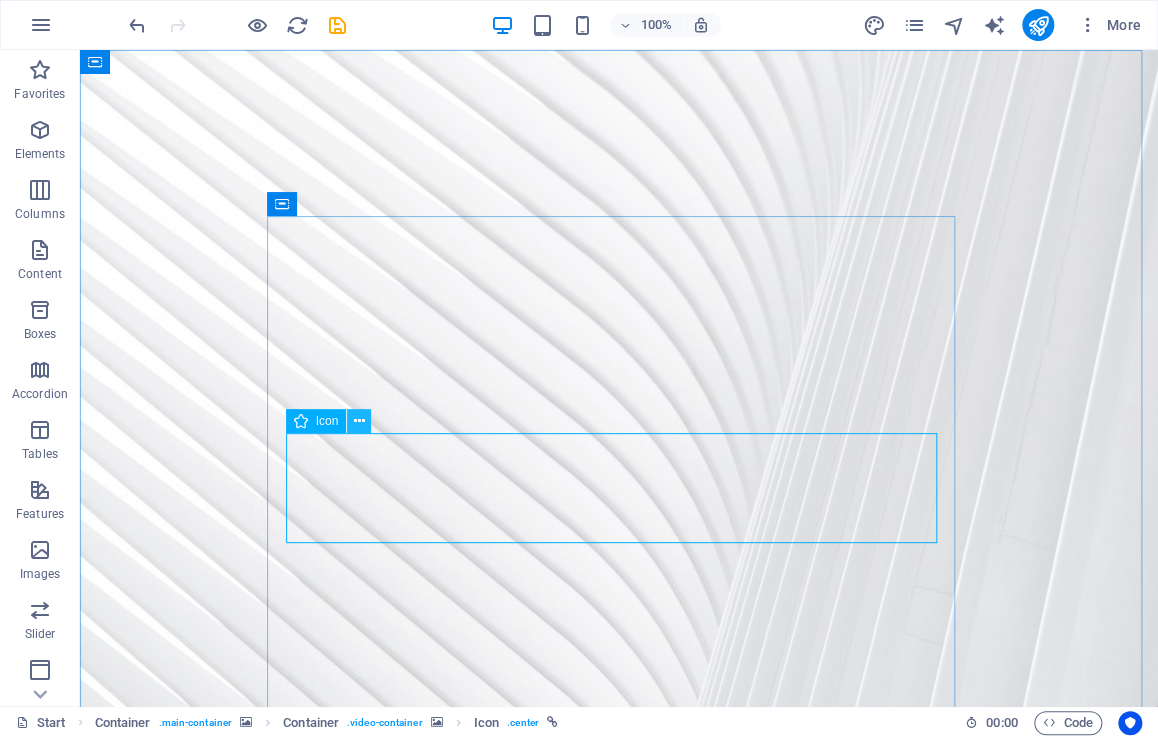 click at bounding box center (359, 421) 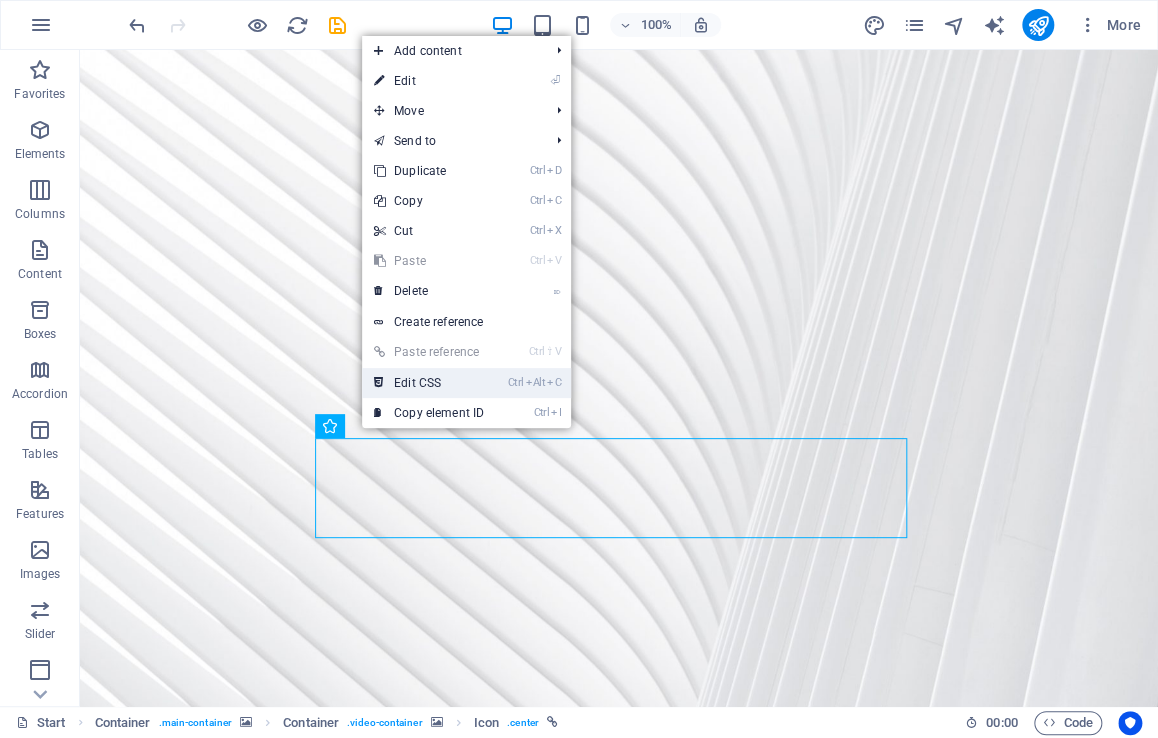 click on "Ctrl Alt C  Edit CSS" at bounding box center (429, 383) 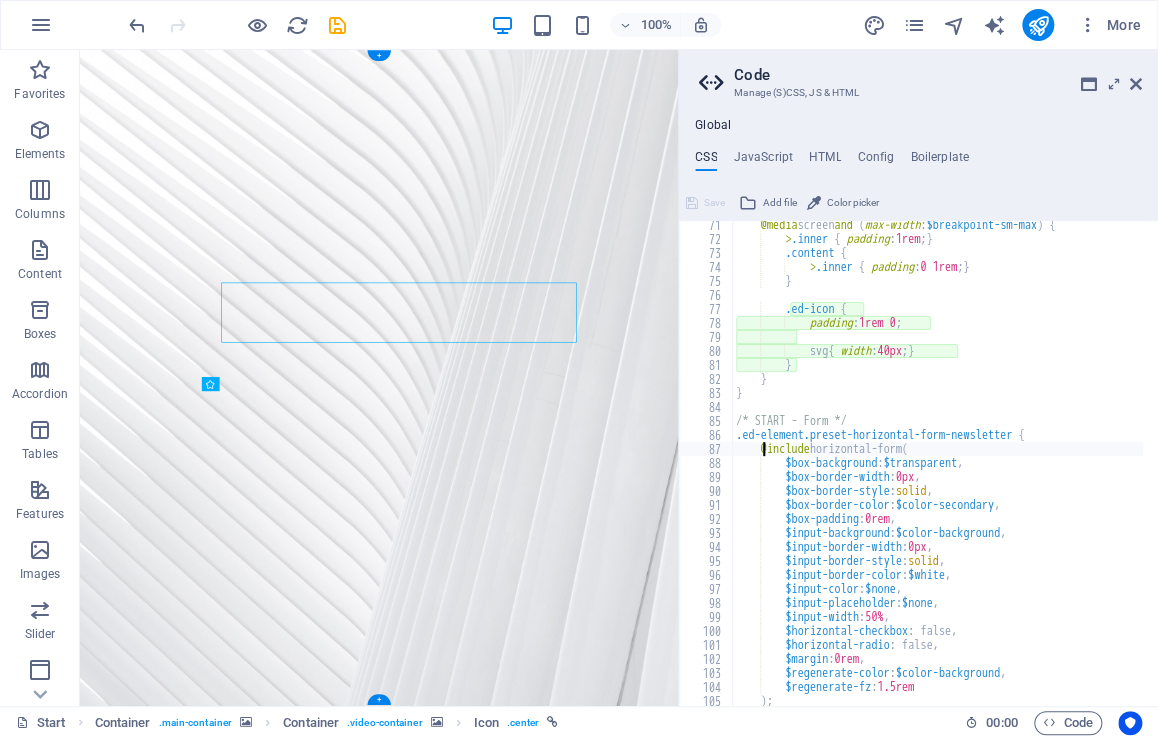 type on "padding: 1rem 0;" 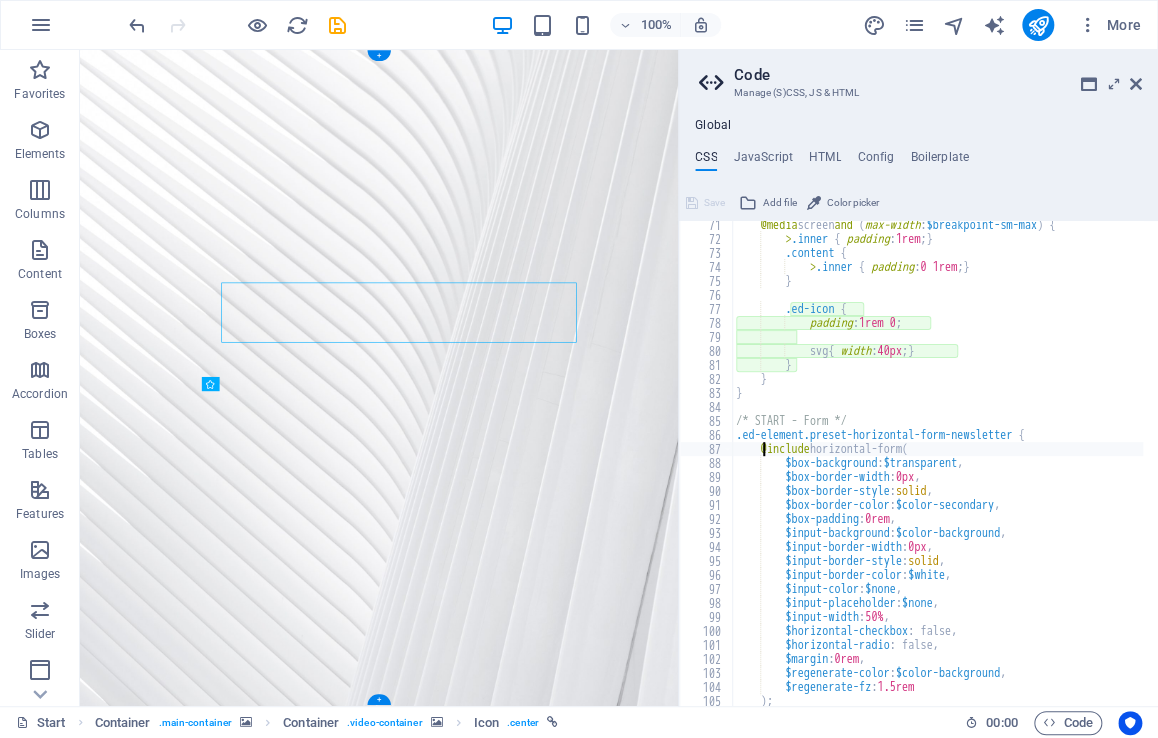 scroll, scrollTop: 856, scrollLeft: 0, axis: vertical 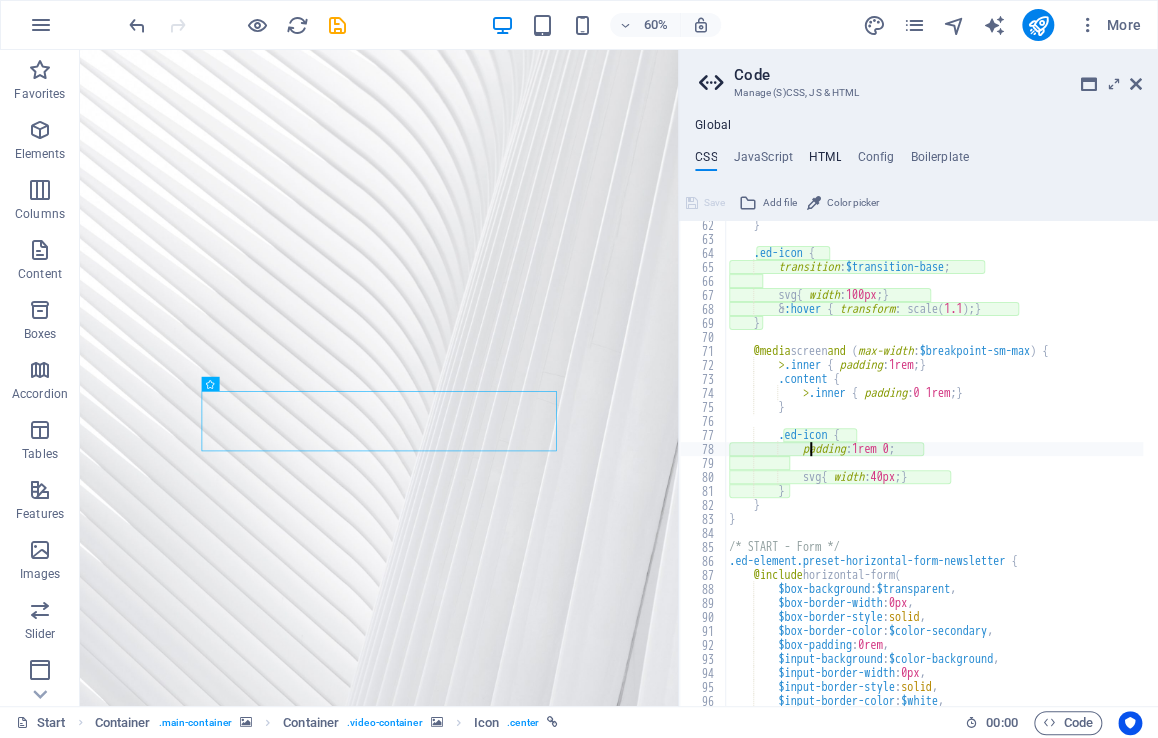 click on "HTML" at bounding box center [825, 161] 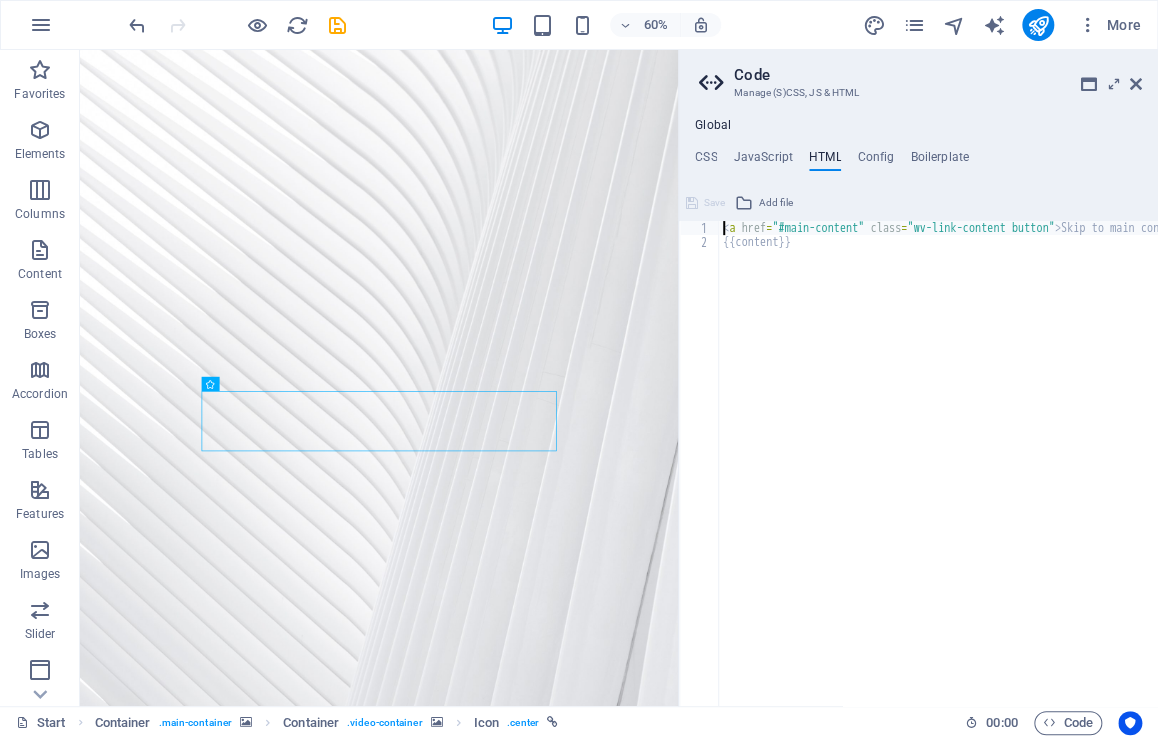 paste on "<iframe allowfullscreen src="https://tv191.radyotelekom.com.tr/server-stream-video-widget/ouulfodt" height="100%" width="100%" frameBorder="0"></iframe>" 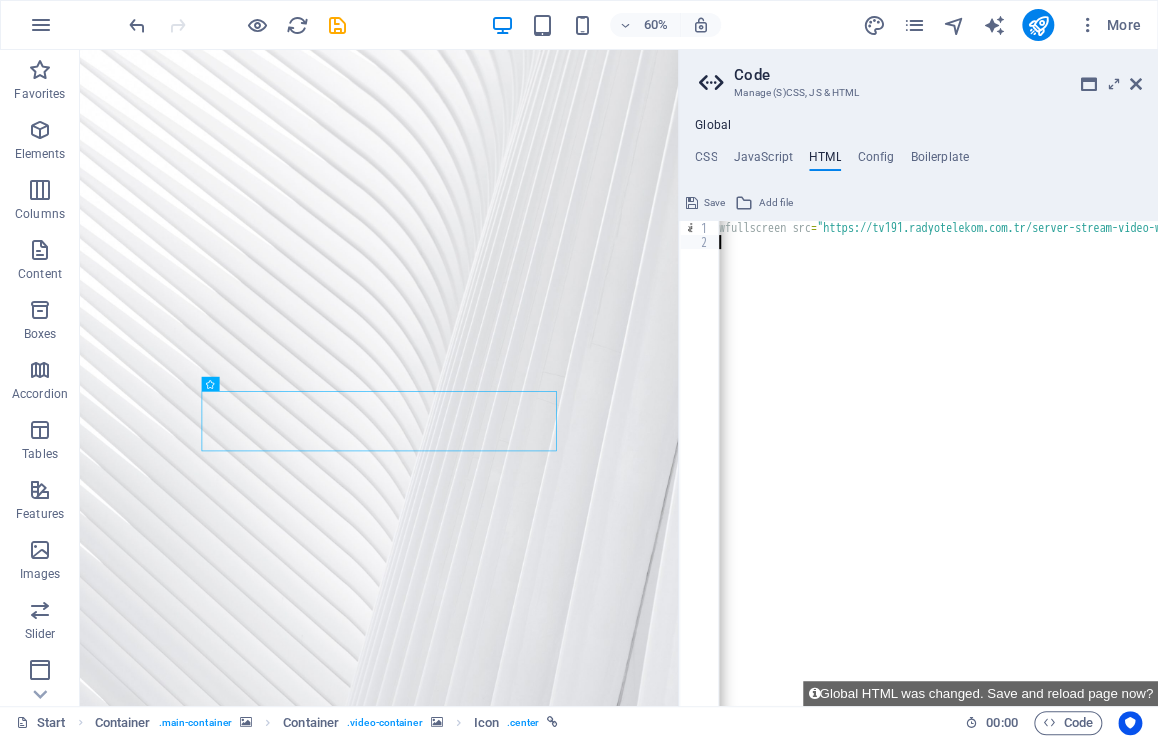 scroll, scrollTop: 0, scrollLeft: 78, axis: horizontal 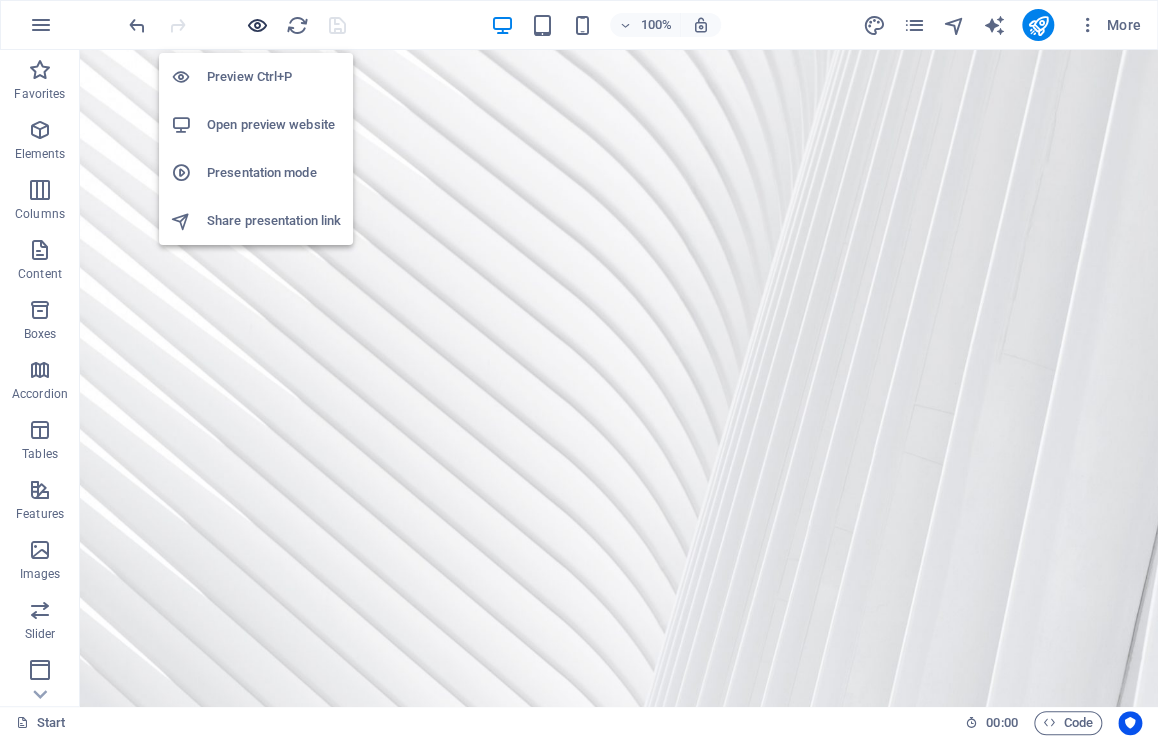 click at bounding box center (257, 25) 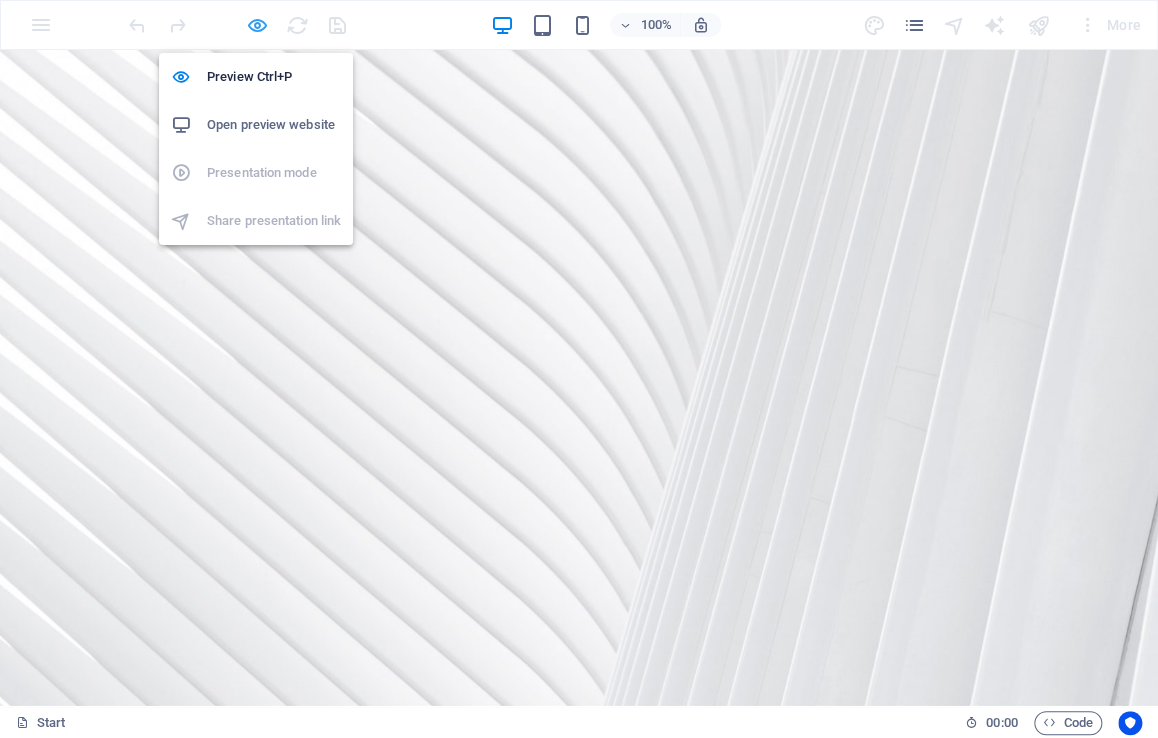 click at bounding box center [257, 25] 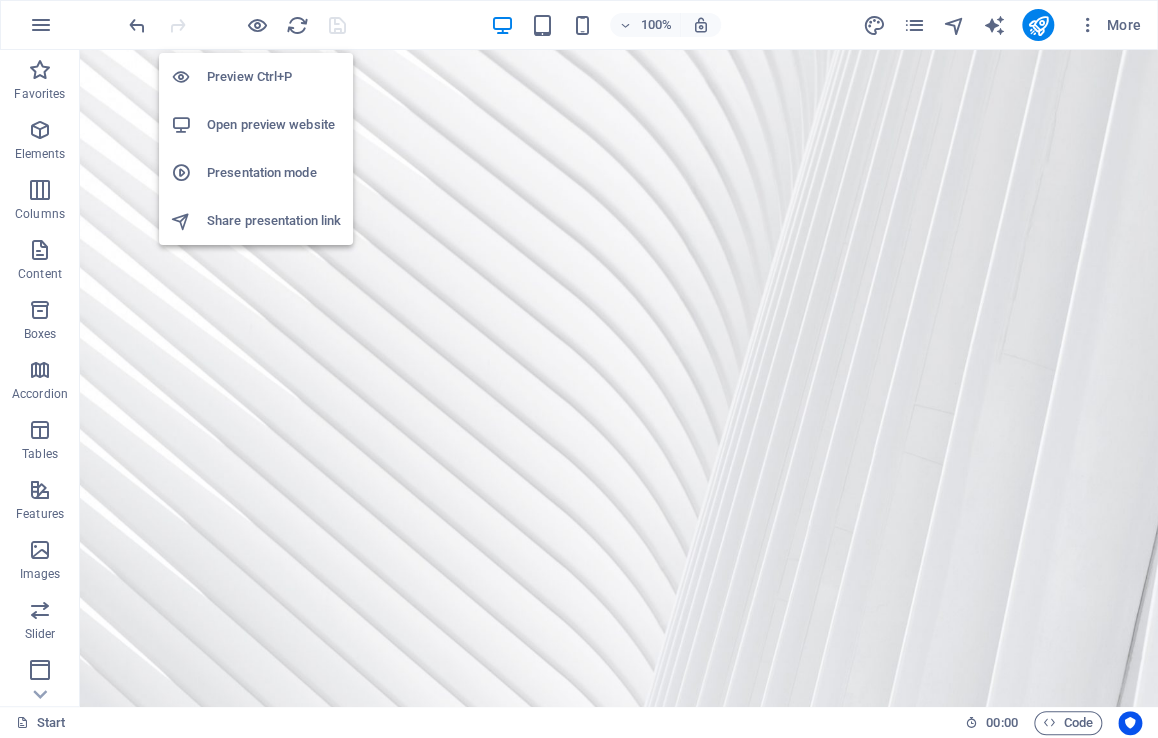 drag, startPoint x: 279, startPoint y: 129, endPoint x: 260, endPoint y: 124, distance: 19.646883 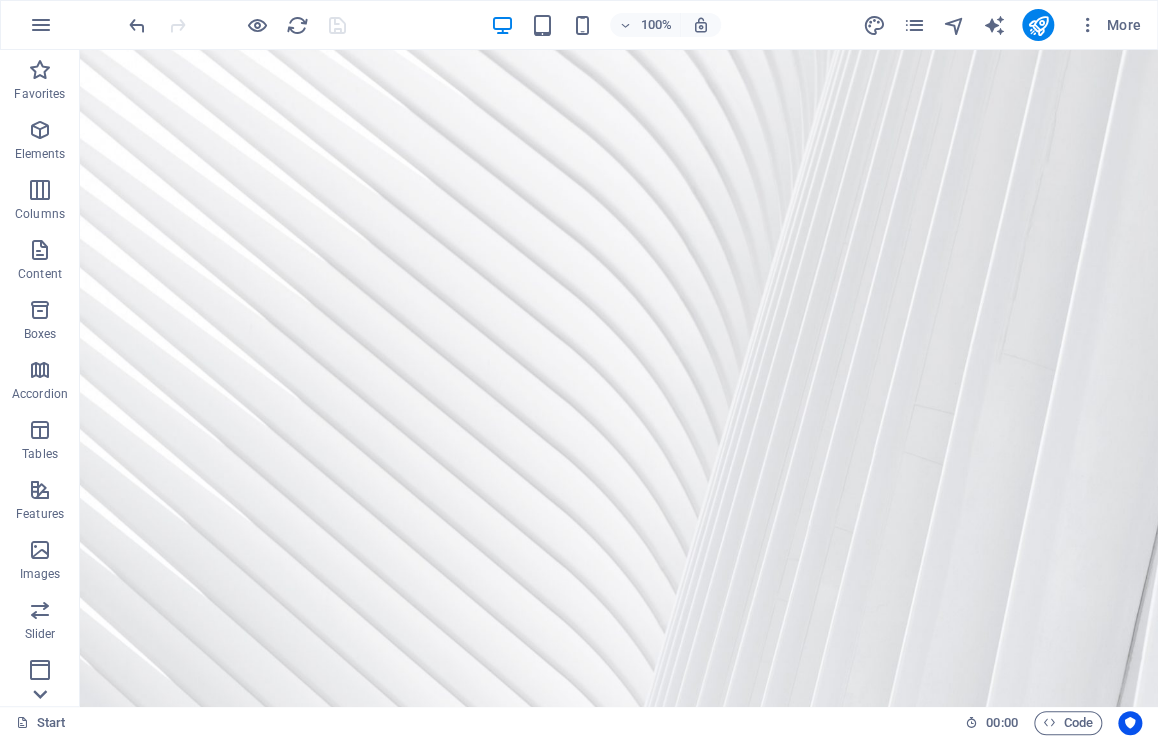 click 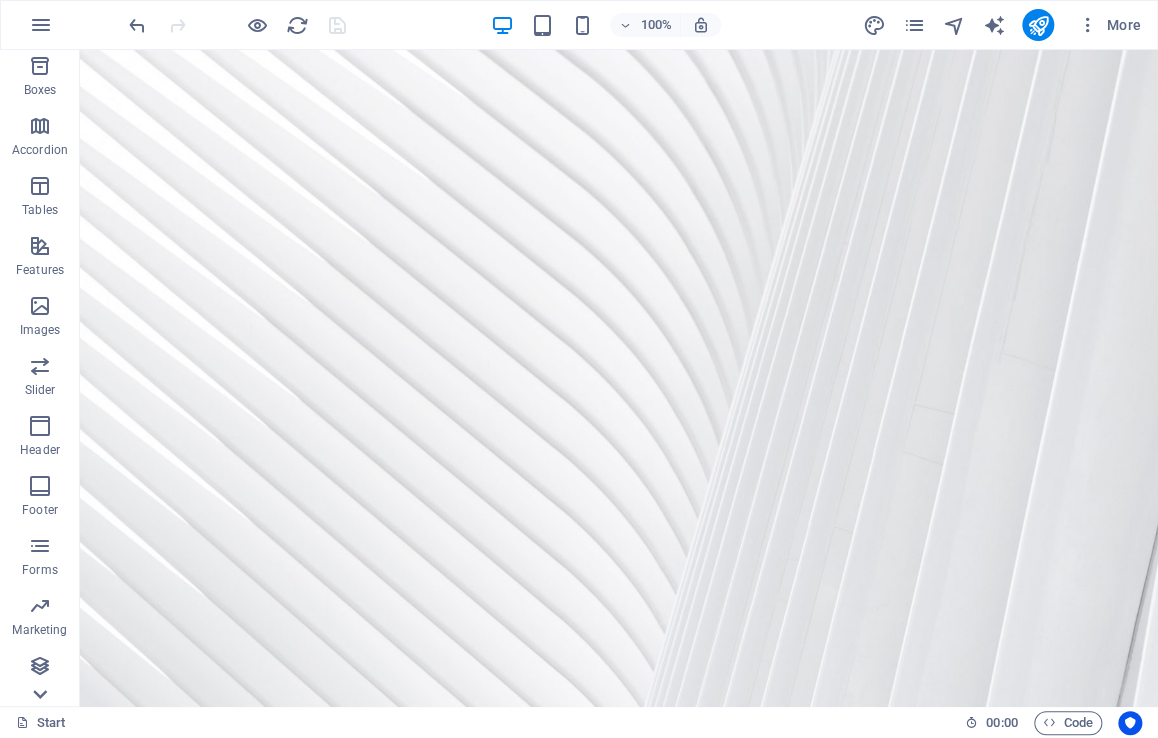 scroll, scrollTop: 244, scrollLeft: 0, axis: vertical 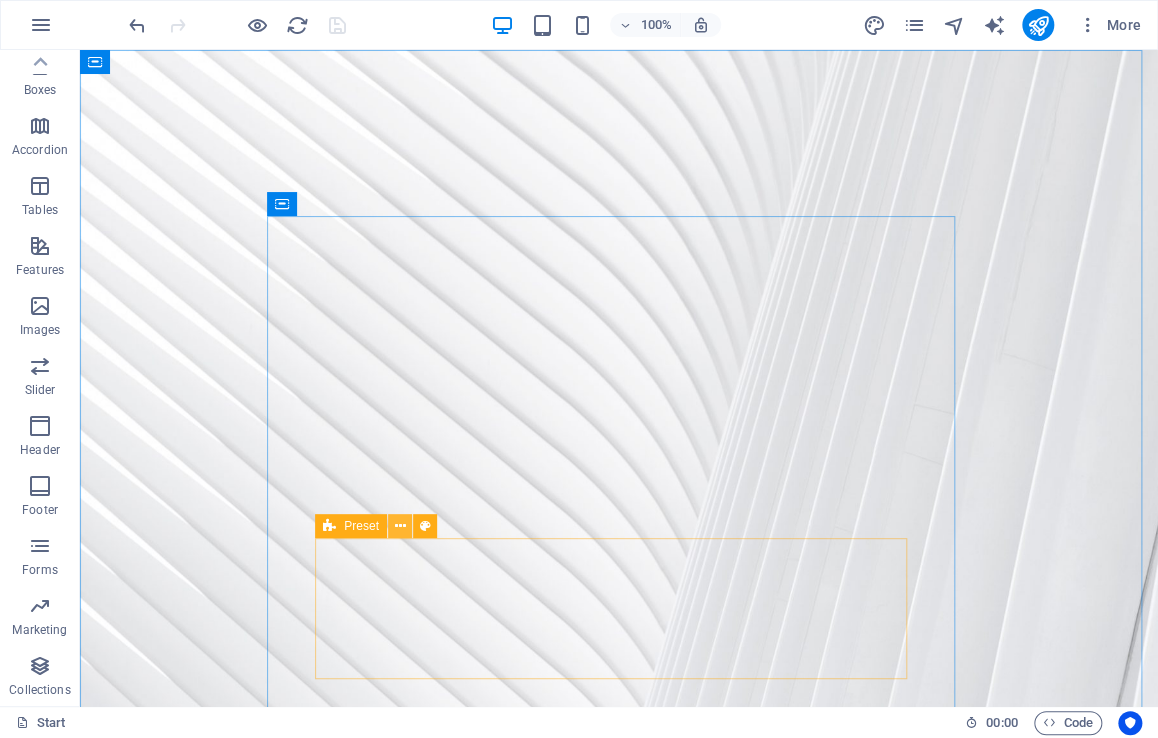 click at bounding box center [400, 526] 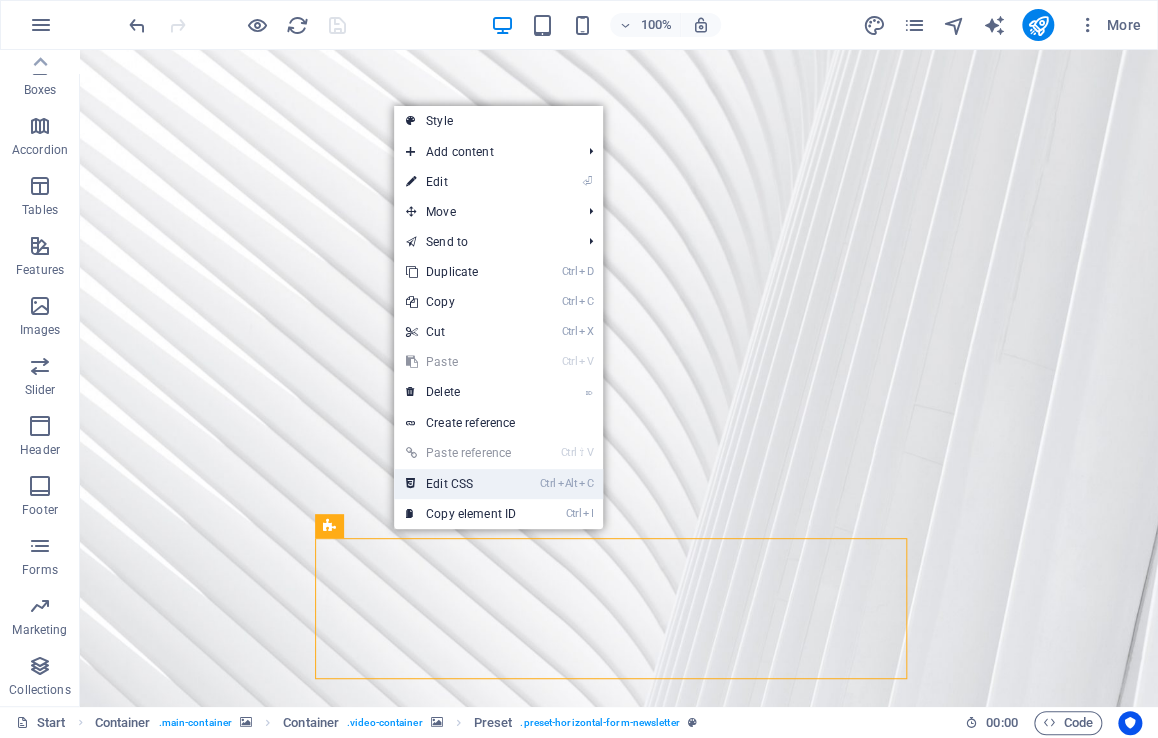 click on "Ctrl Alt C  Edit CSS" at bounding box center (461, 484) 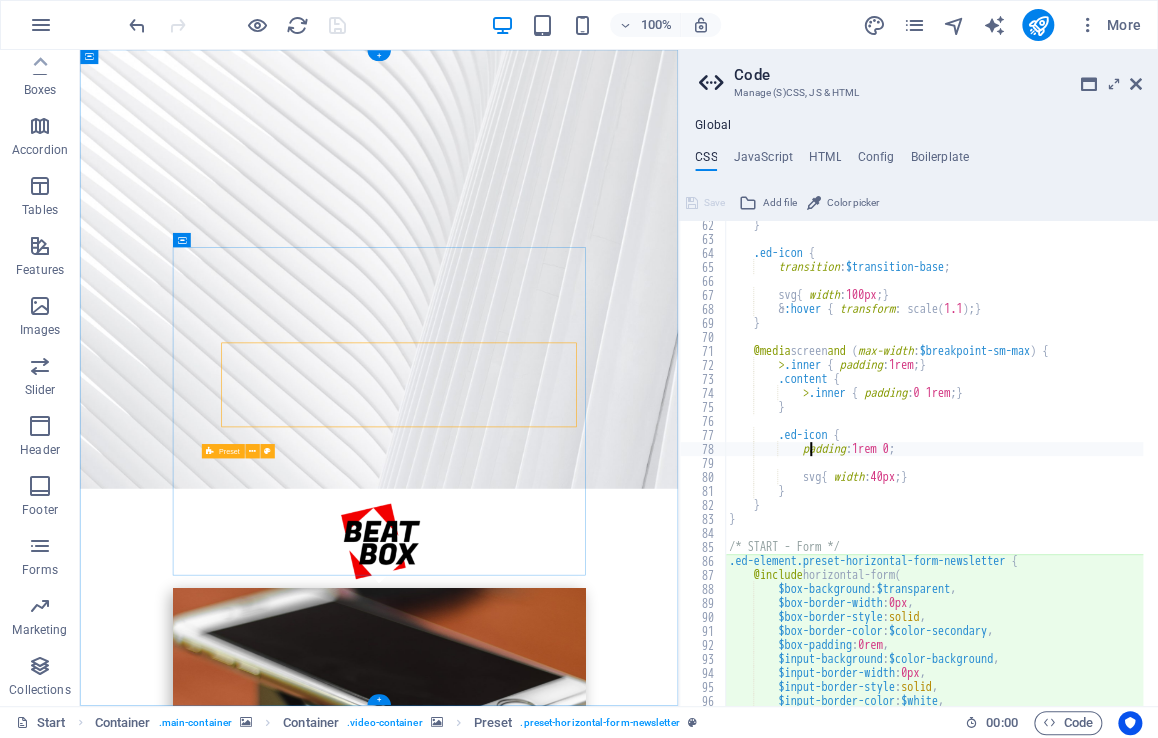 type on "@include horizontal-form(" 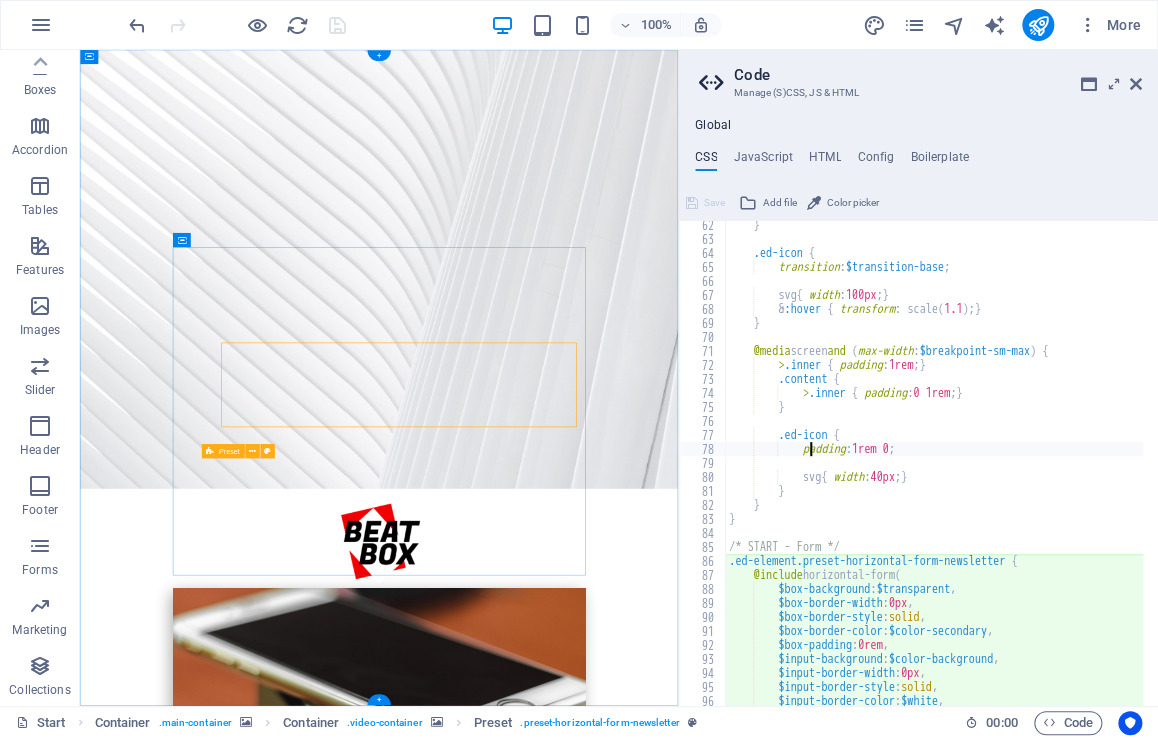 scroll, scrollTop: 983, scrollLeft: 0, axis: vertical 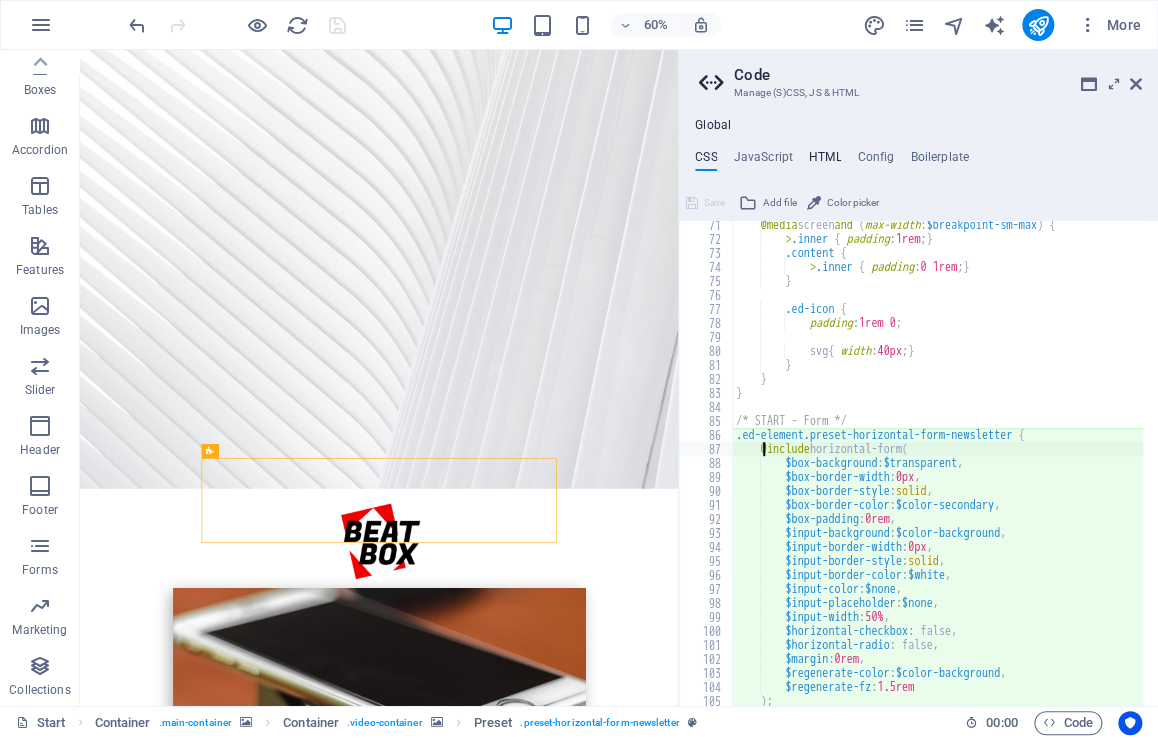 click on "HTML" at bounding box center [825, 161] 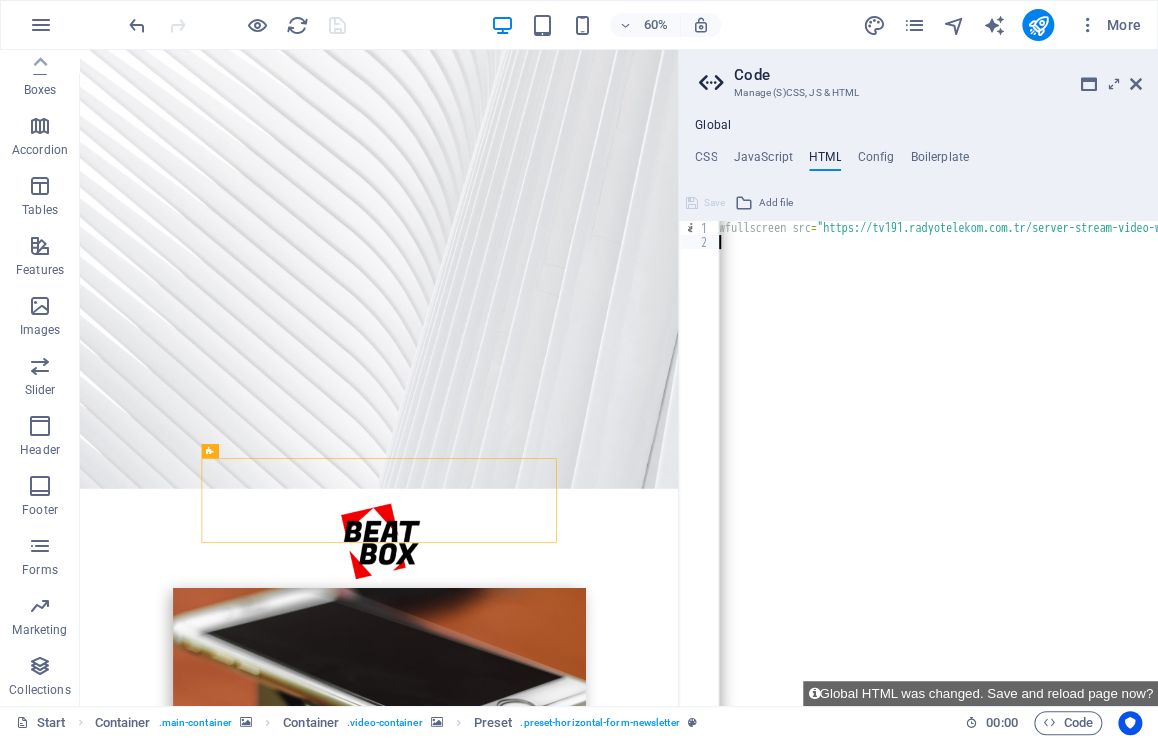 click on "CSS JavaScript HTML Config Boilerplate" at bounding box center [918, 161] 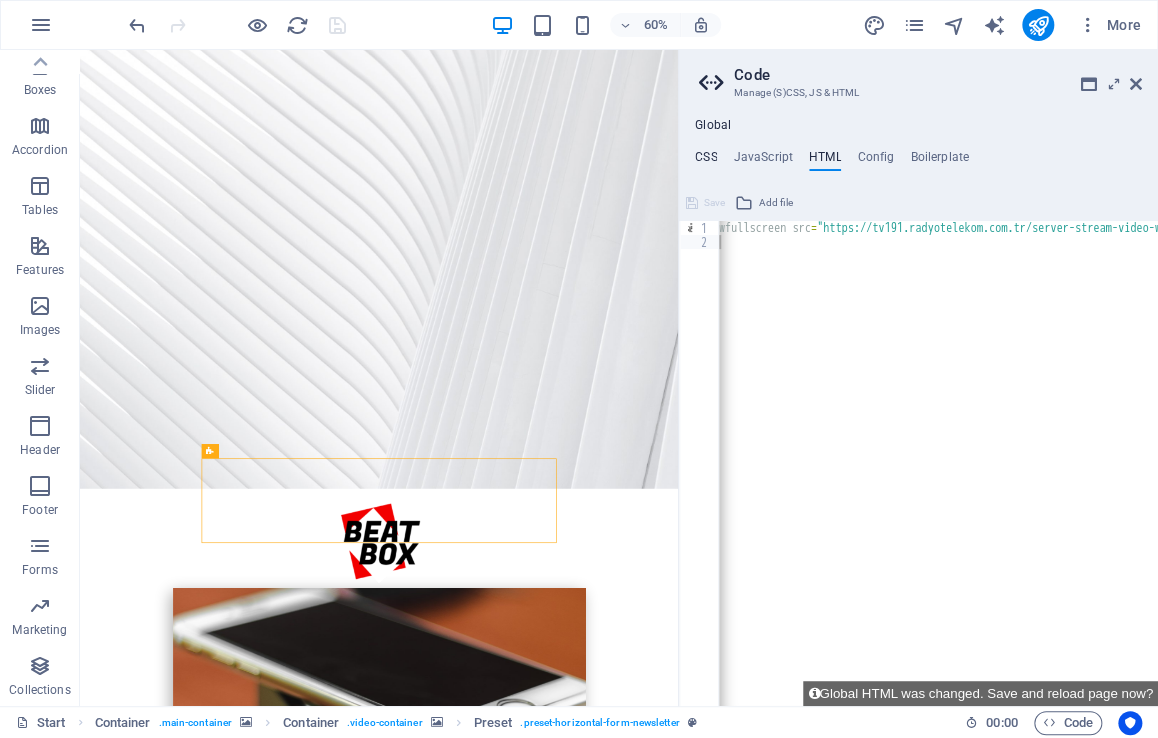click on "CSS" at bounding box center (706, 161) 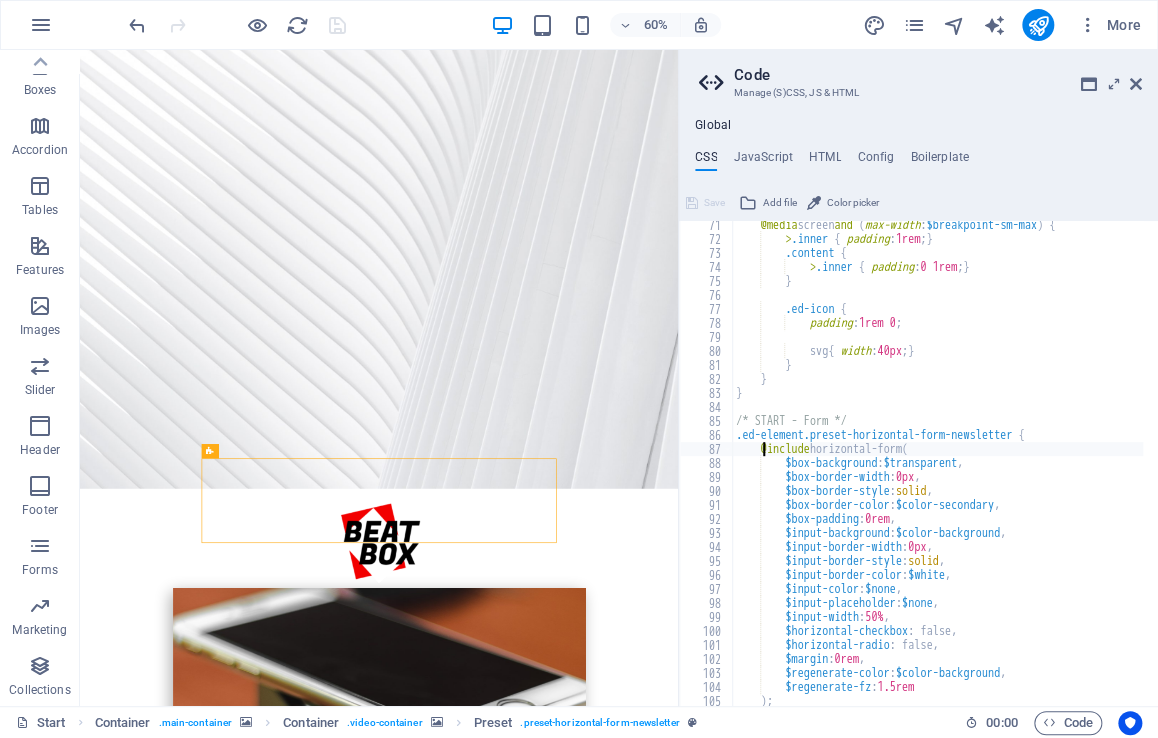 click on "Global CSS JavaScript HTML Config Boilerplate @include horizontal-form( 71 72 73 74 75 76 77 78 79 80 81 82 83 84 85 86 87 88 89 90 91 92 93 94 95 96 97 98 99 100 101 102 103 104 105 106 107      @media  screen  and   ( max-width :  $breakpoint-sm-max )   {           > .inner   {   padding :  1rem ;  }           .content   {                > .inner   {   padding :  0   1rem ;  }           }                .ed-icon   {                padding :  1rem   0 ;                          svg  {   width :  40px ;  }           }      } } /* START - Form */ .ed-element.preset-horizontal-form-newsletter   {      @include  horizontal-form (           $box-background :  $transparent ,            $box-border-width :  0px ,            $box-border-style :  solid ,            $box-border-color :  $color-secondary ,            $box-padding :  0rem ,            $input-background :  $color-background ,            $input-border-width :  0px ,            $input-border-style :  solid ,            $input-border-color :  $white ," at bounding box center [918, 412] 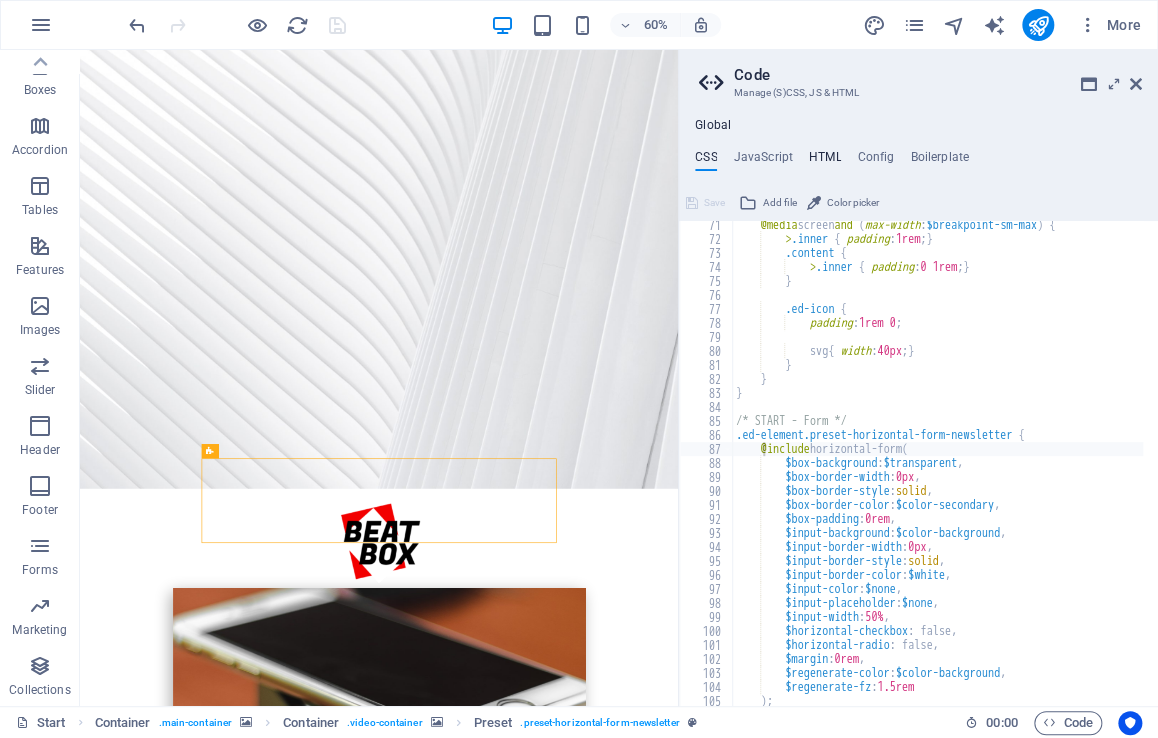 click on "HTML" at bounding box center (825, 161) 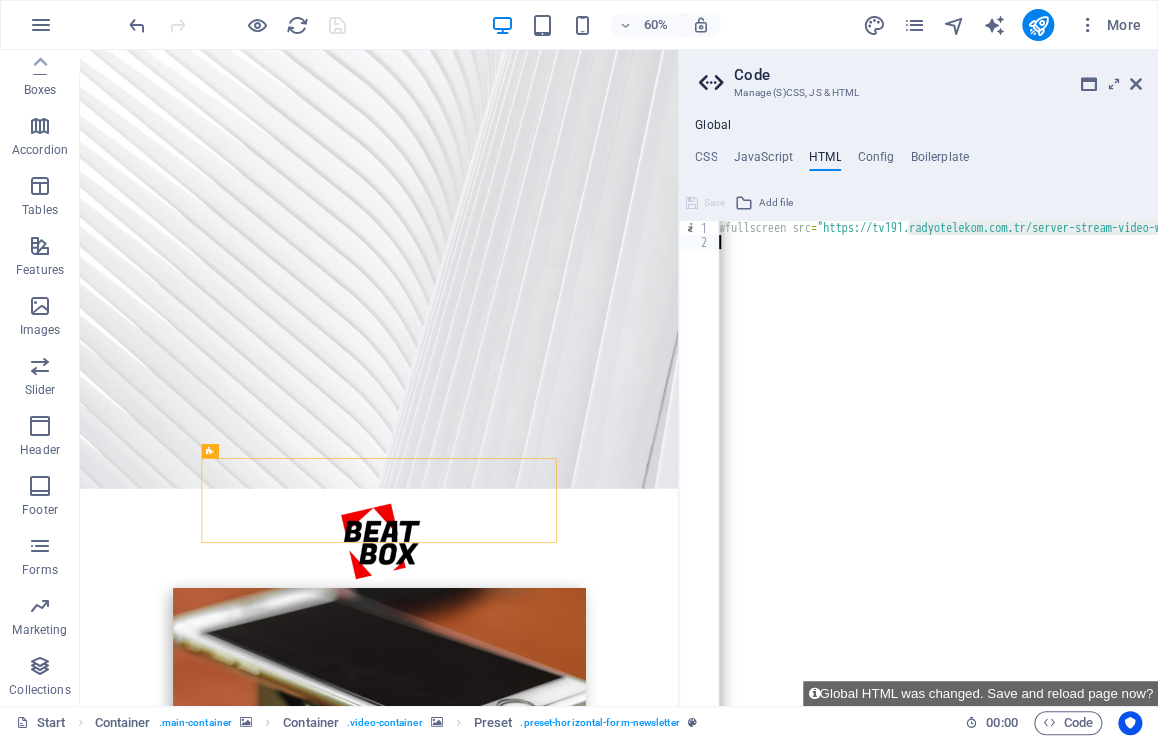 drag, startPoint x: 906, startPoint y: 227, endPoint x: 1188, endPoint y: 246, distance: 282.63934 